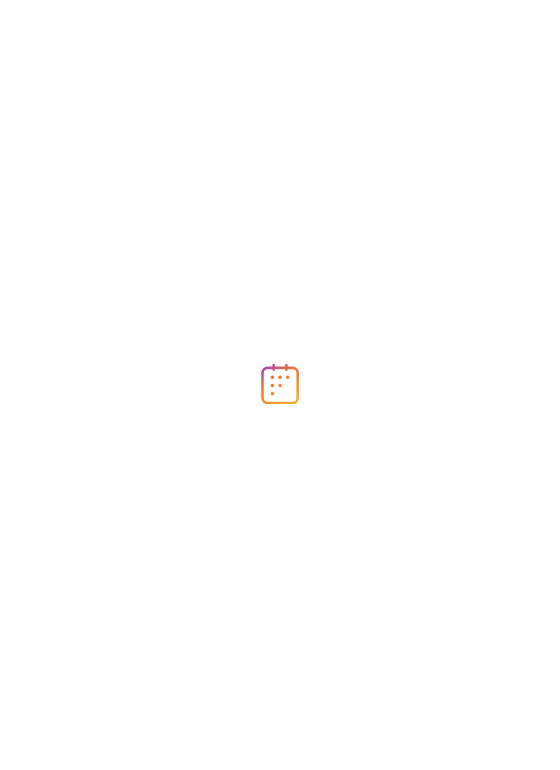 scroll, scrollTop: 0, scrollLeft: 0, axis: both 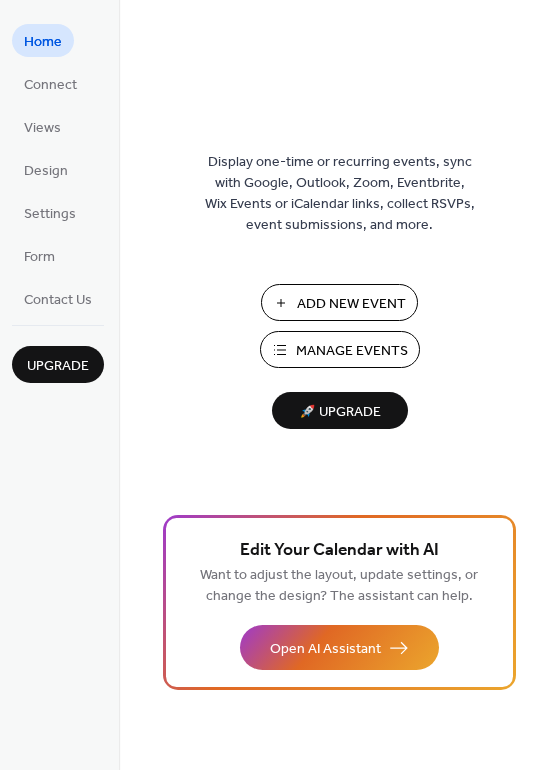 click on "Add New Event" at bounding box center [351, 304] 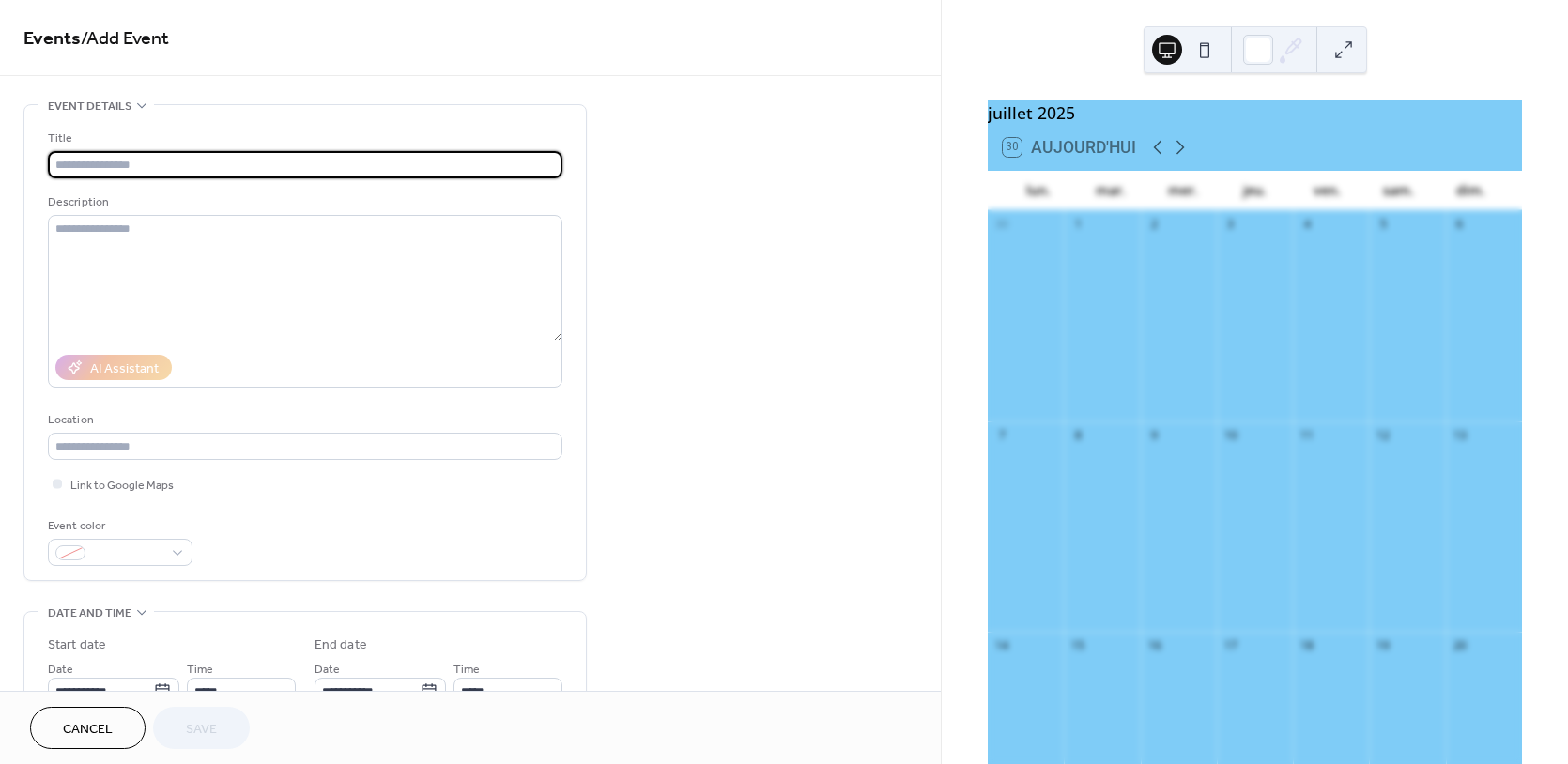 scroll, scrollTop: 0, scrollLeft: 0, axis: both 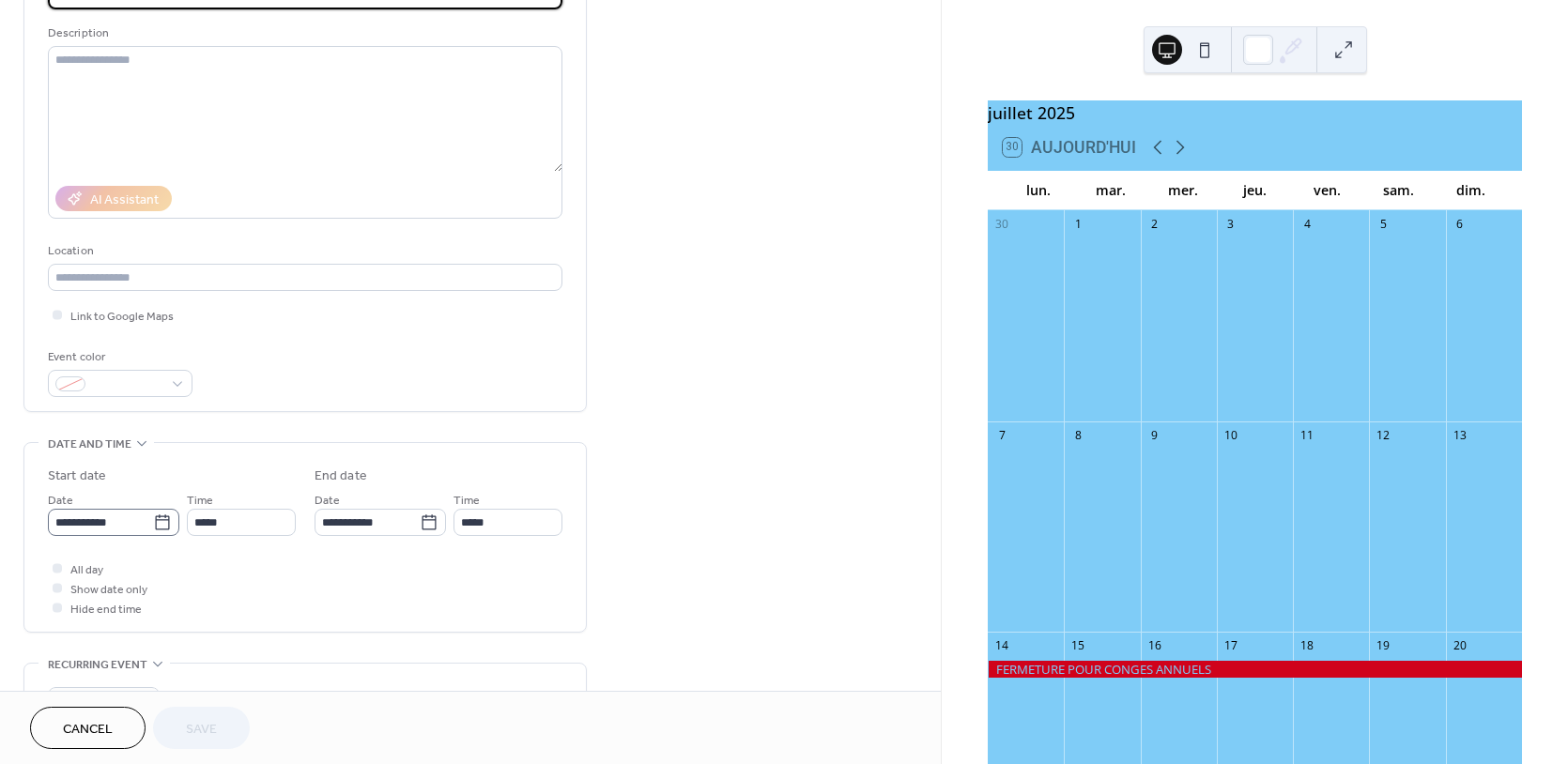 click 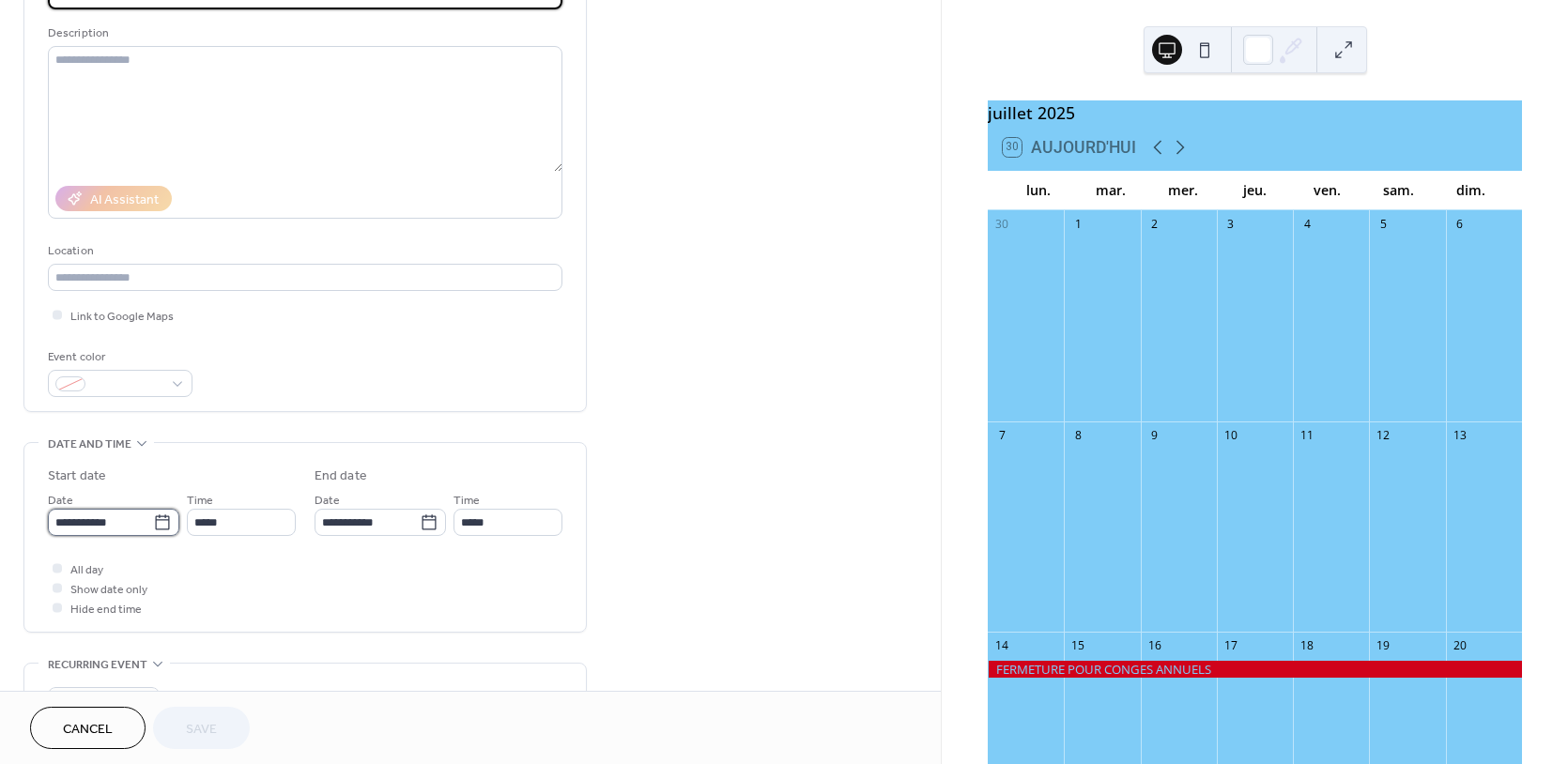 click on "**********" at bounding box center [100, 522] 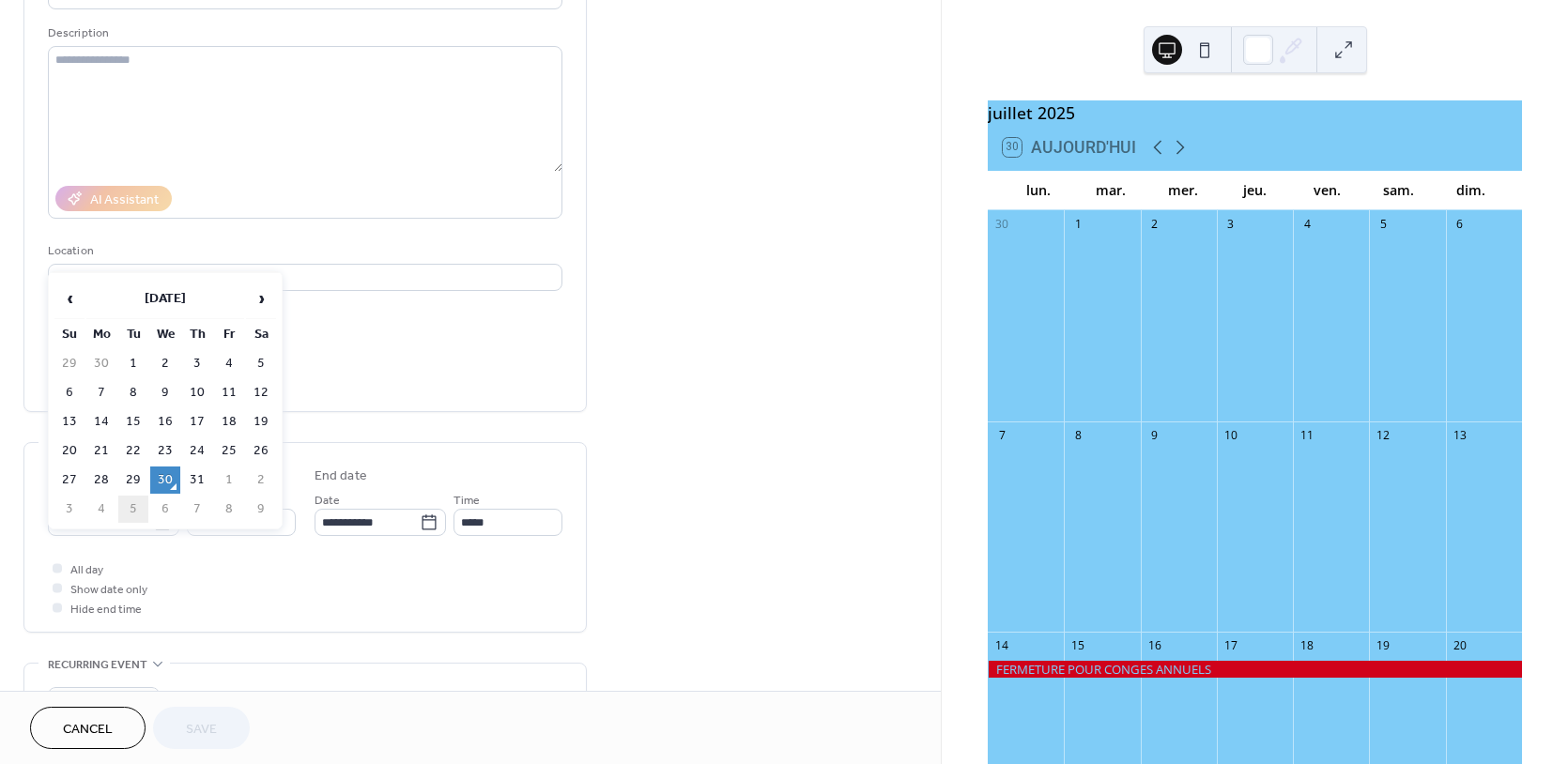 click on "5" at bounding box center (133, 509) 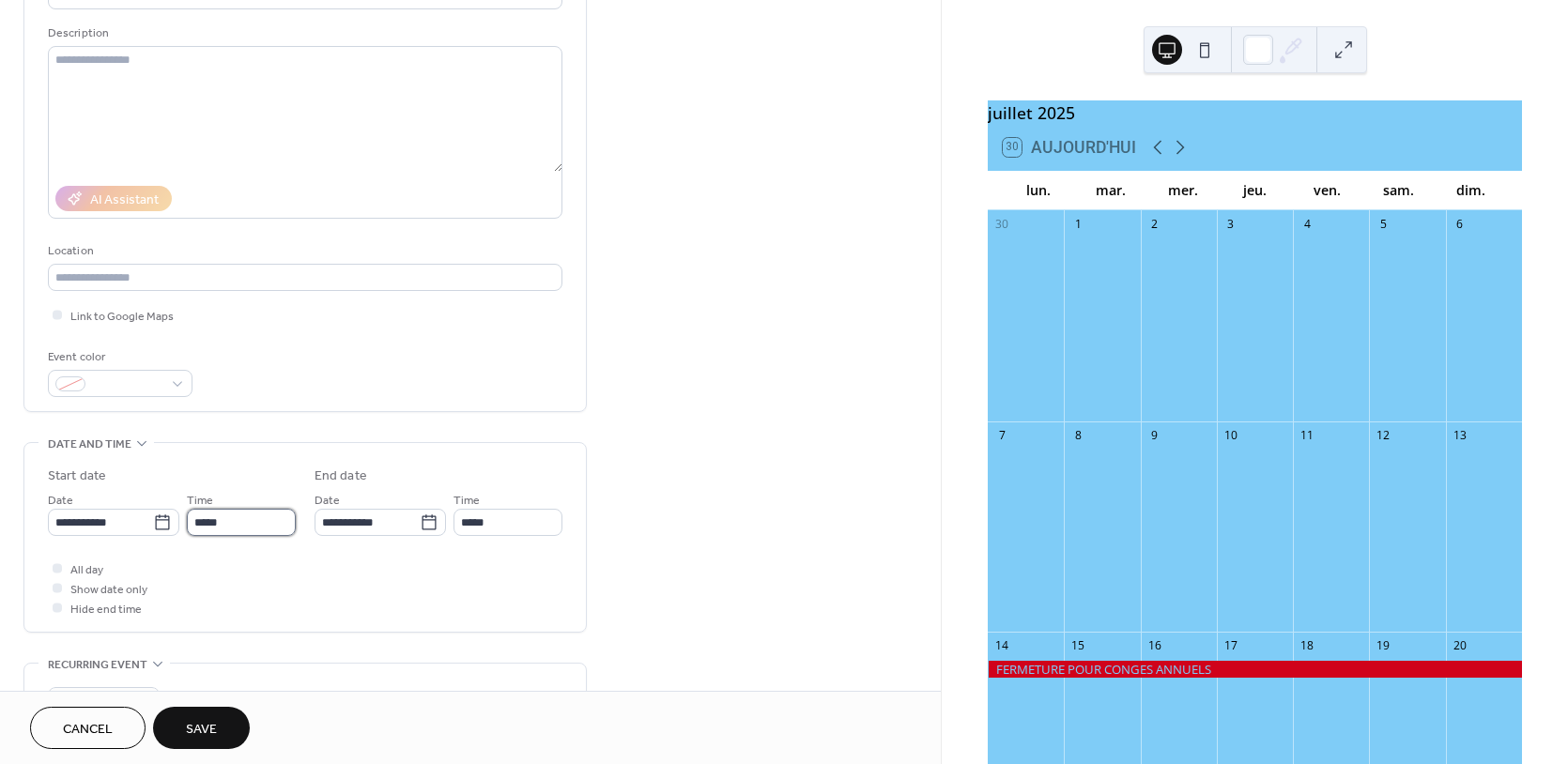 click on "*****" at bounding box center (241, 522) 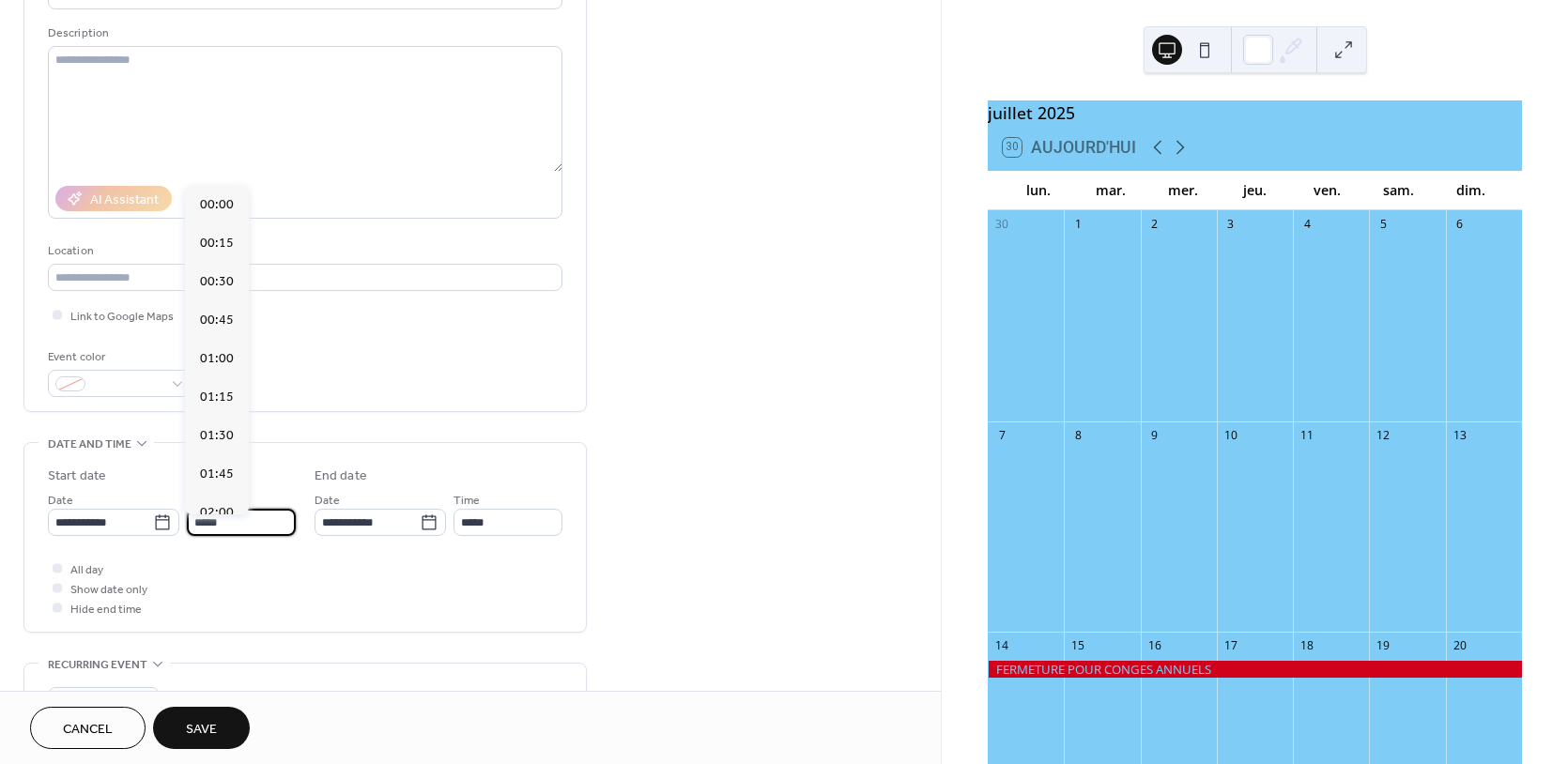 scroll, scrollTop: 1825, scrollLeft: 0, axis: vertical 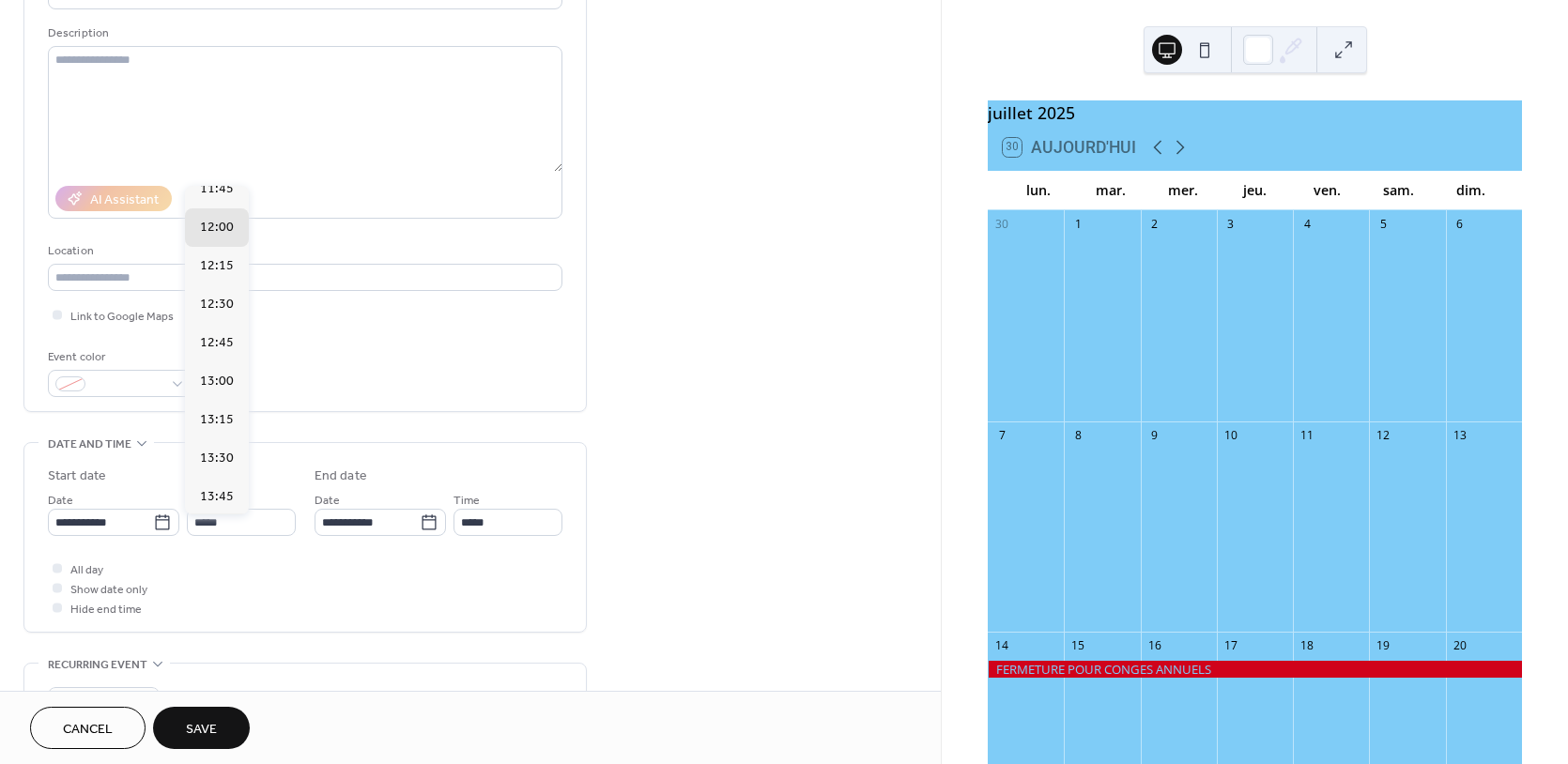 click on "14:00" at bounding box center (217, 535) 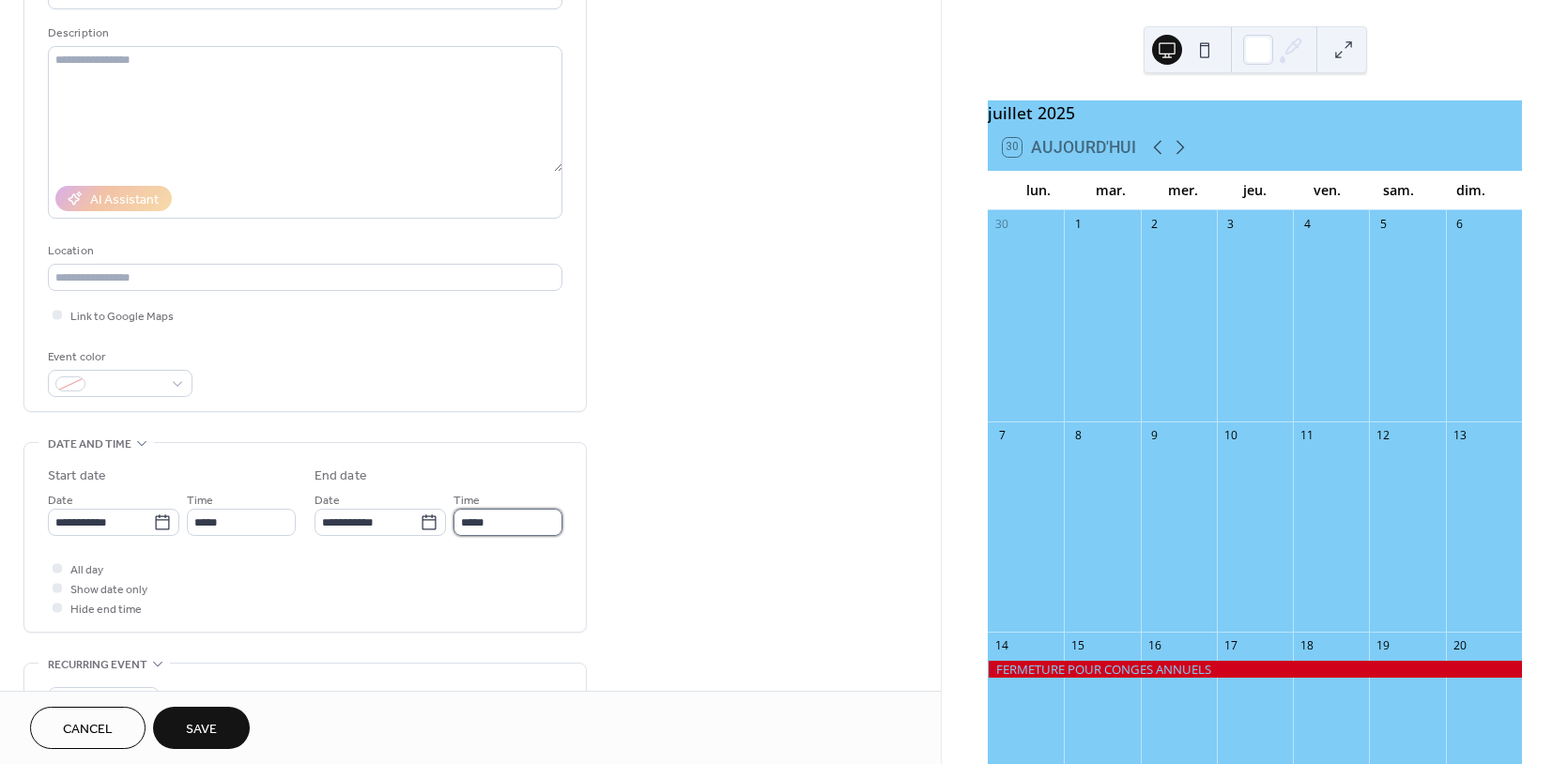 click on "*****" at bounding box center (508, 522) 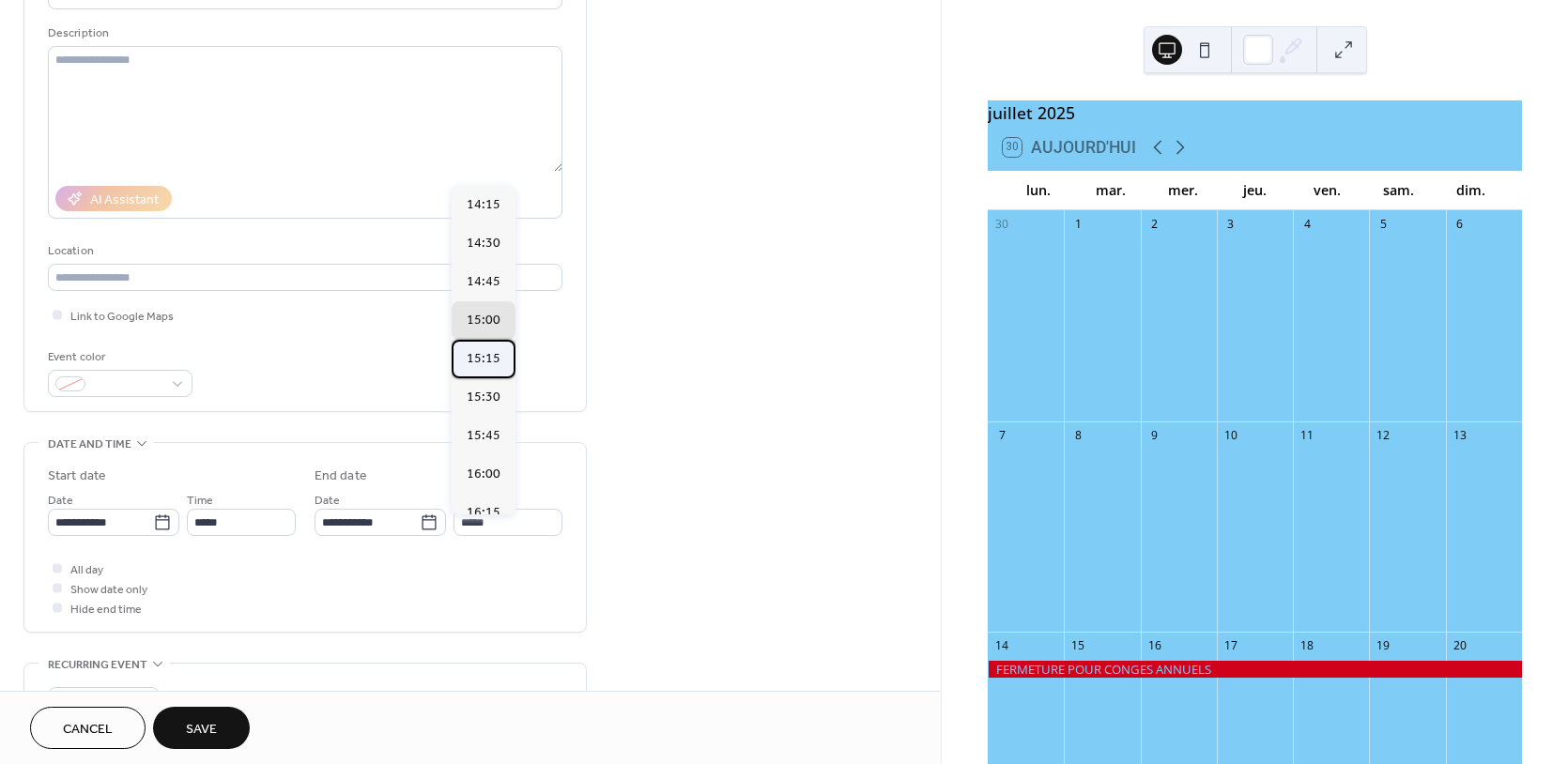 click on "15:15" at bounding box center (484, 359) 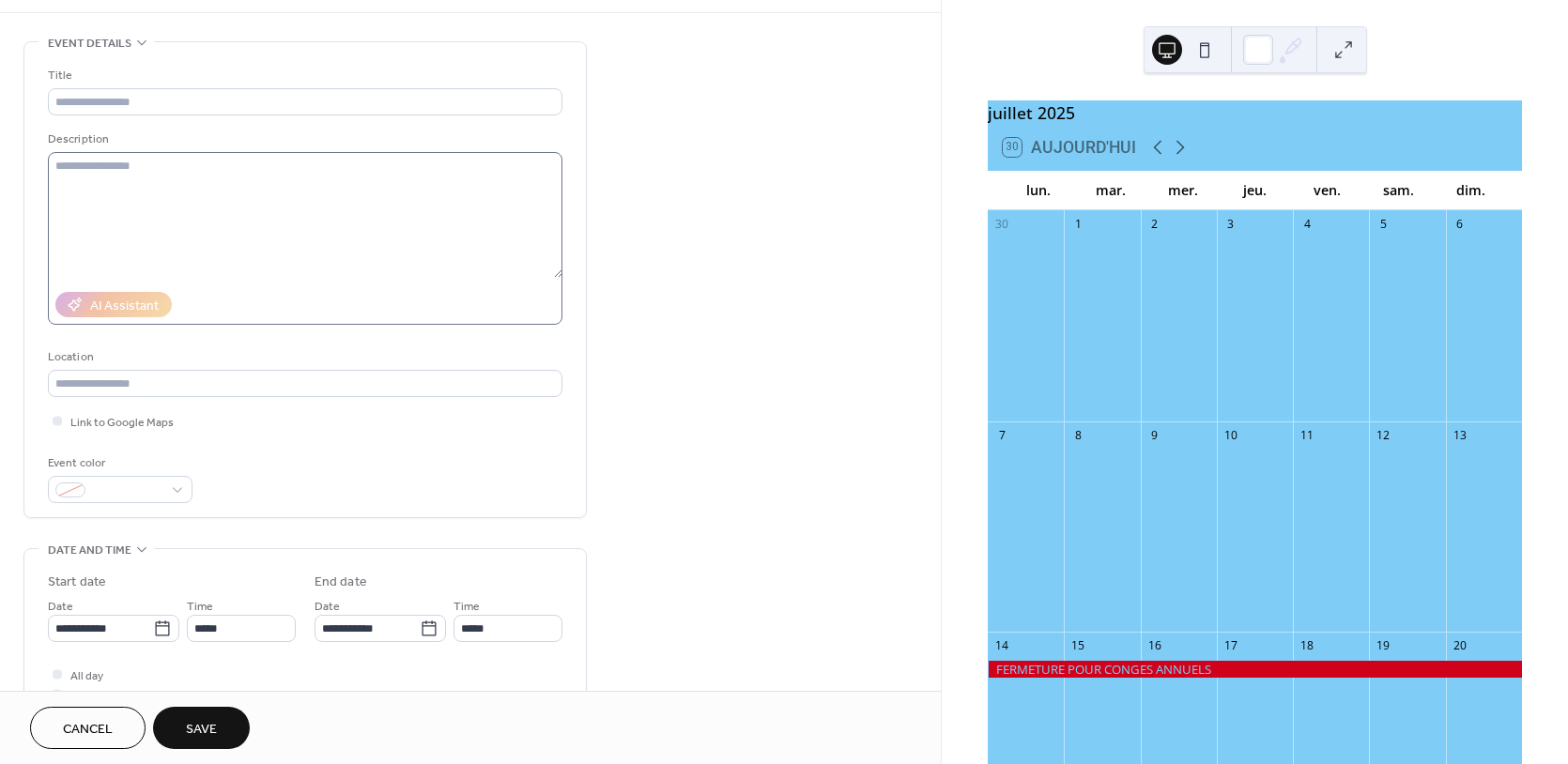 scroll, scrollTop: 0, scrollLeft: 0, axis: both 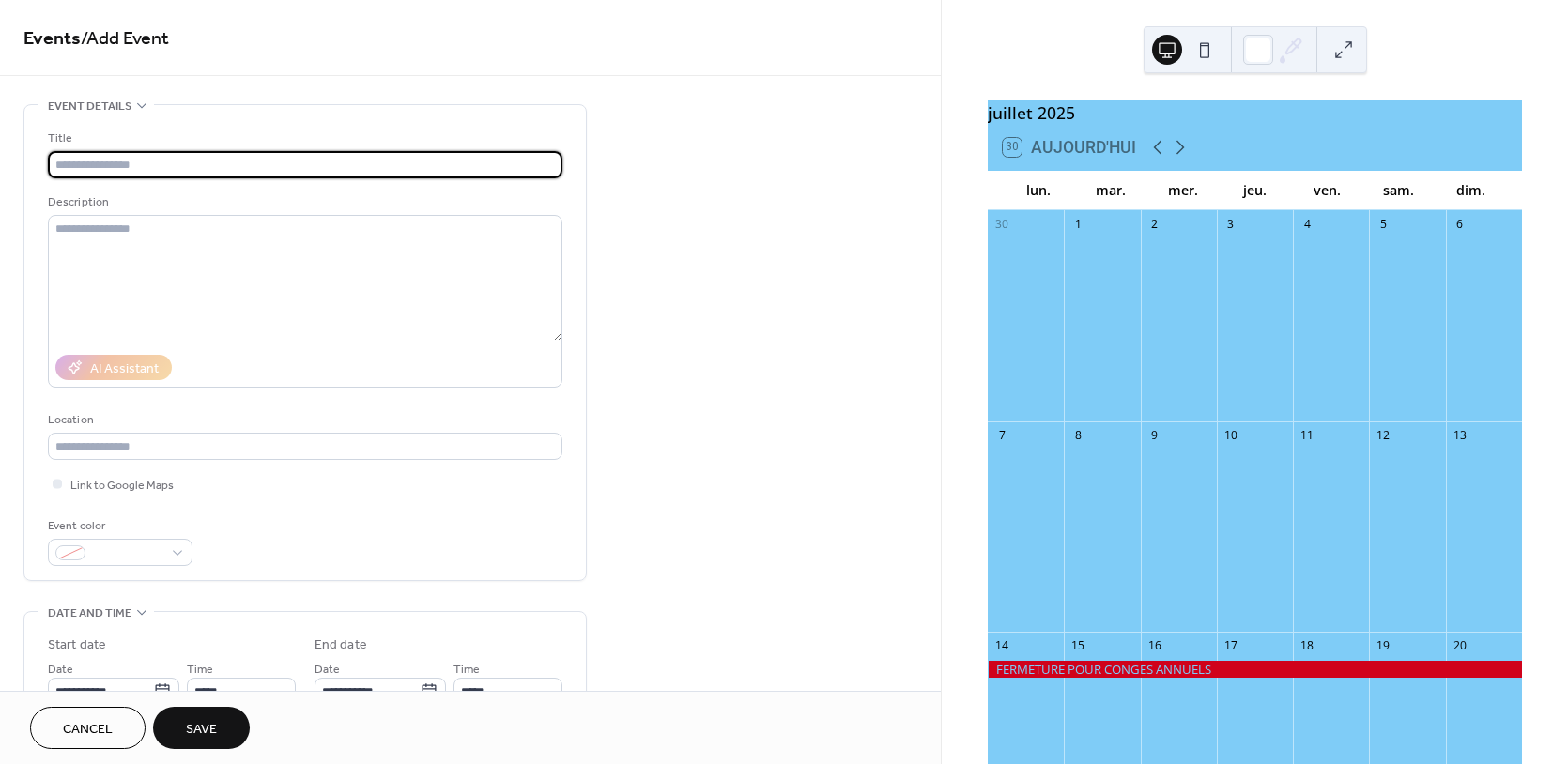 click at bounding box center (305, 164) 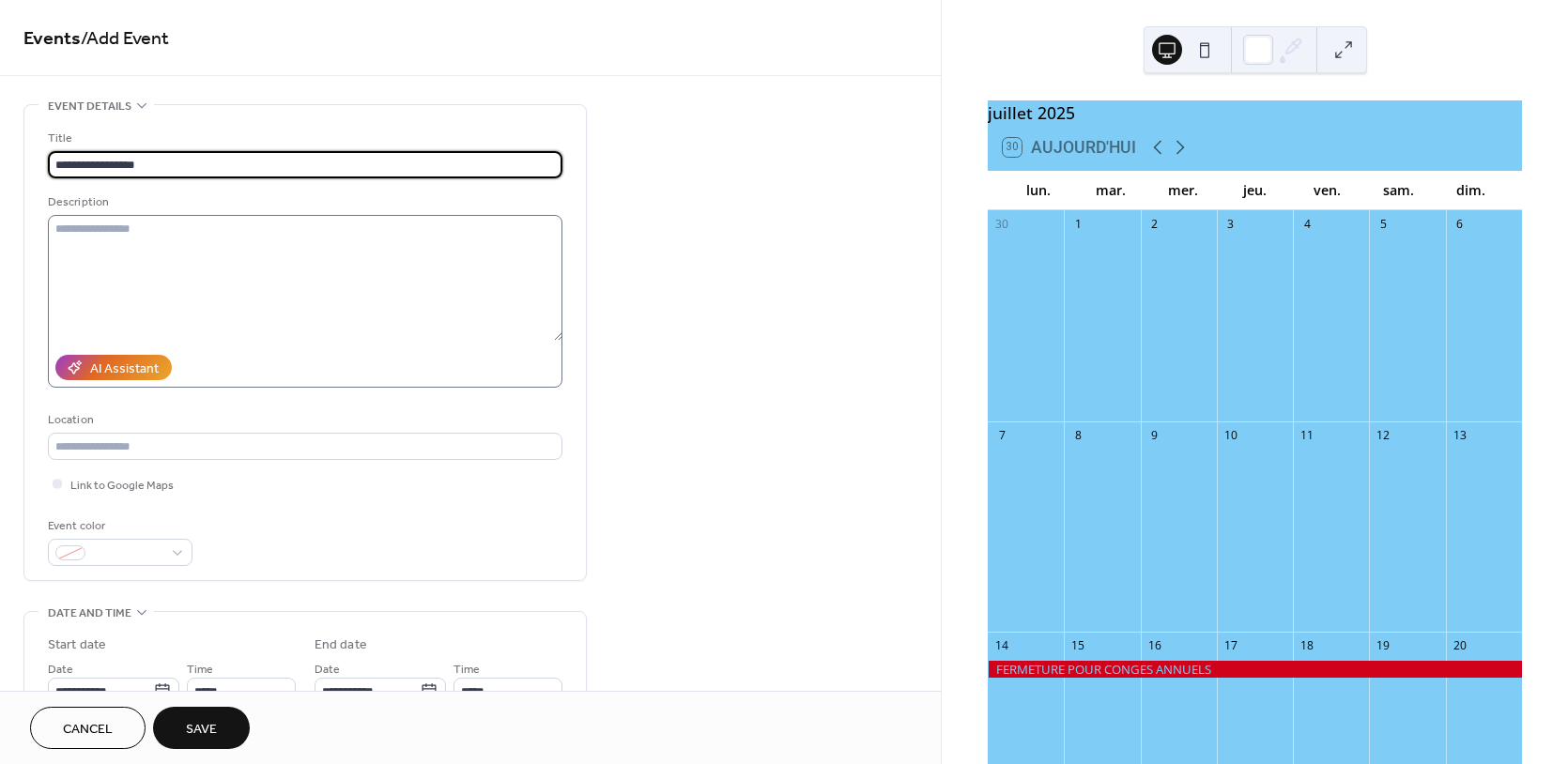 type on "**********" 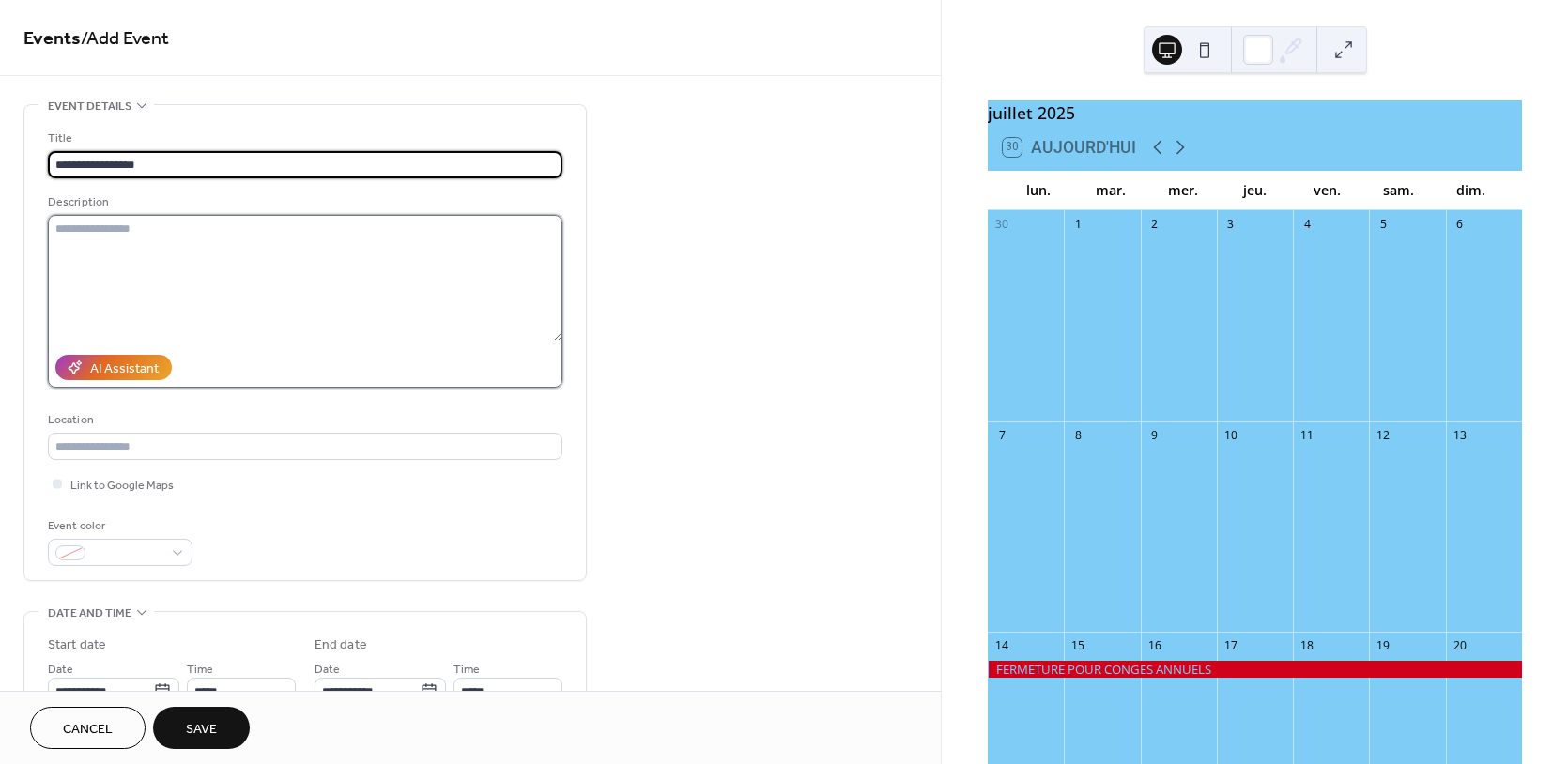 click at bounding box center (305, 278) 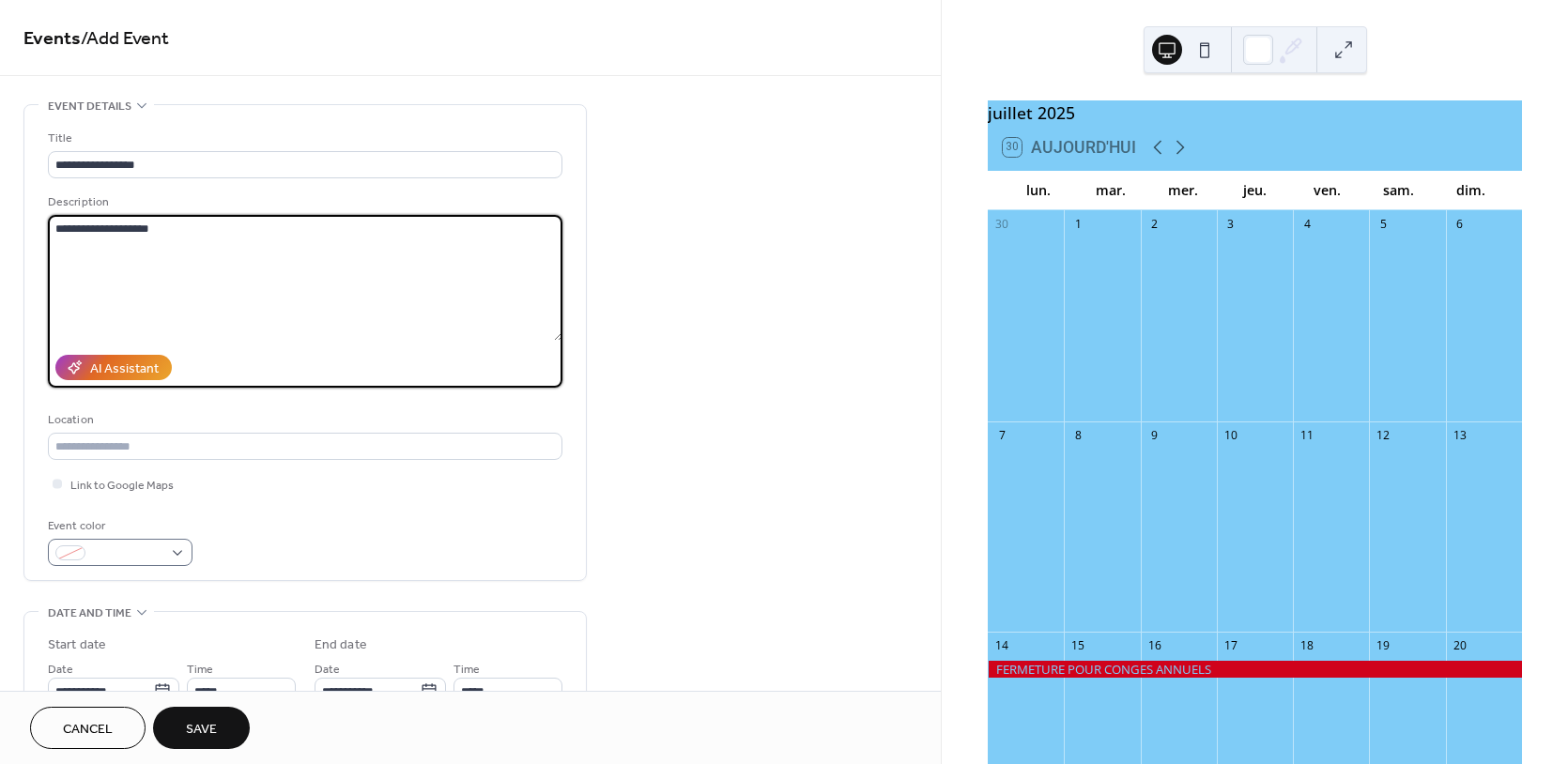 type on "**********" 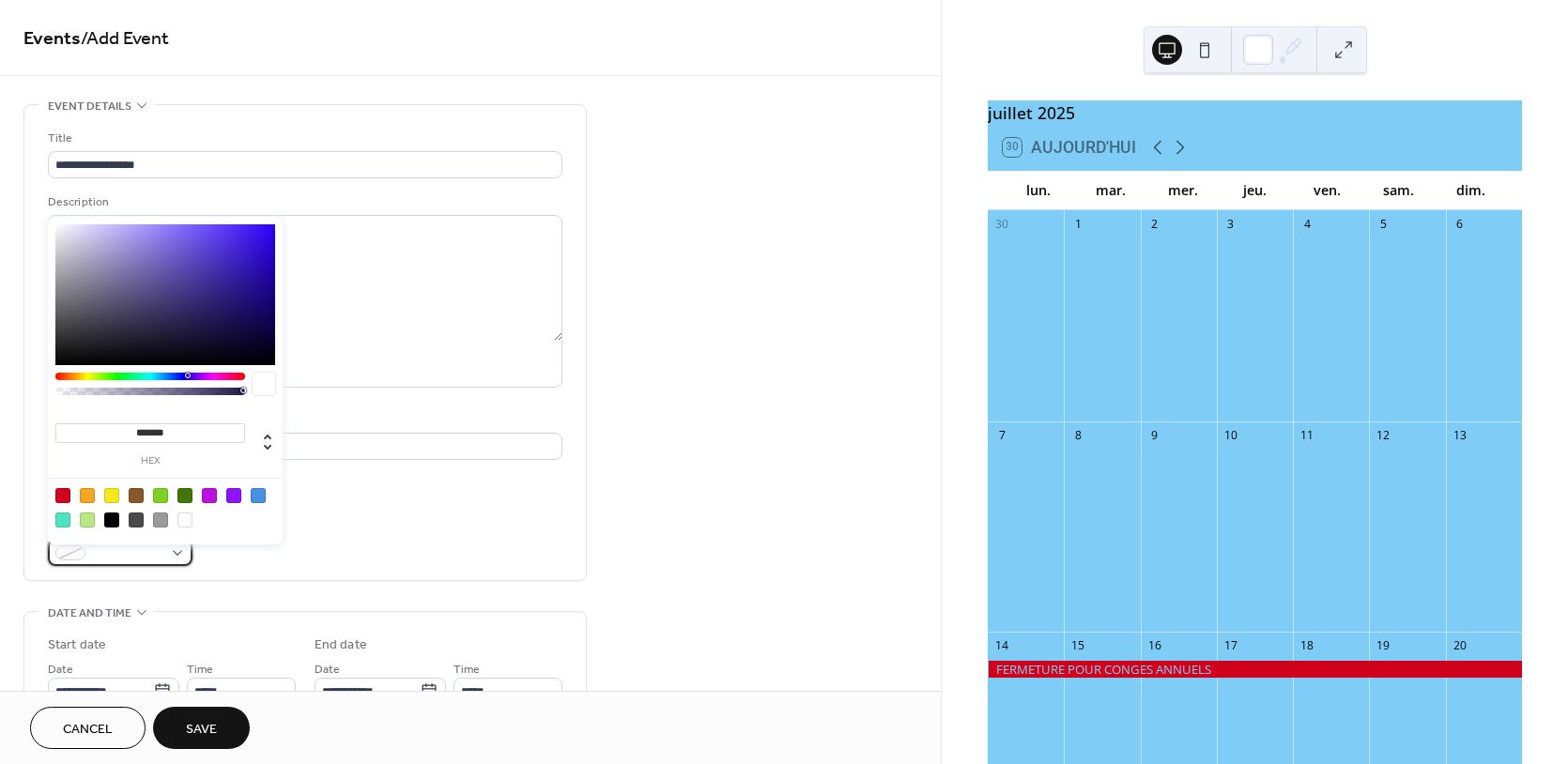 click at bounding box center [120, 552] 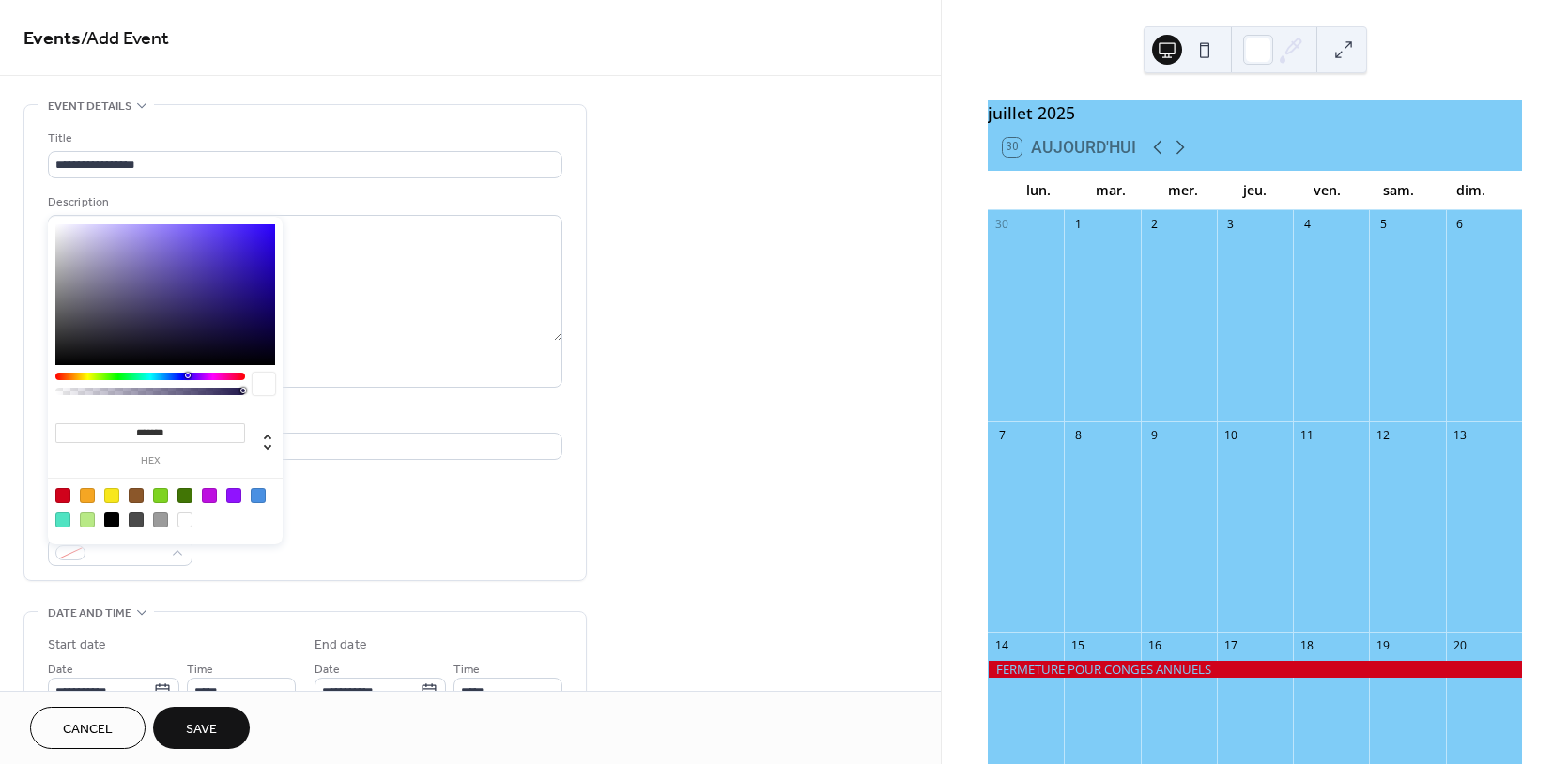 click at bounding box center [185, 520] 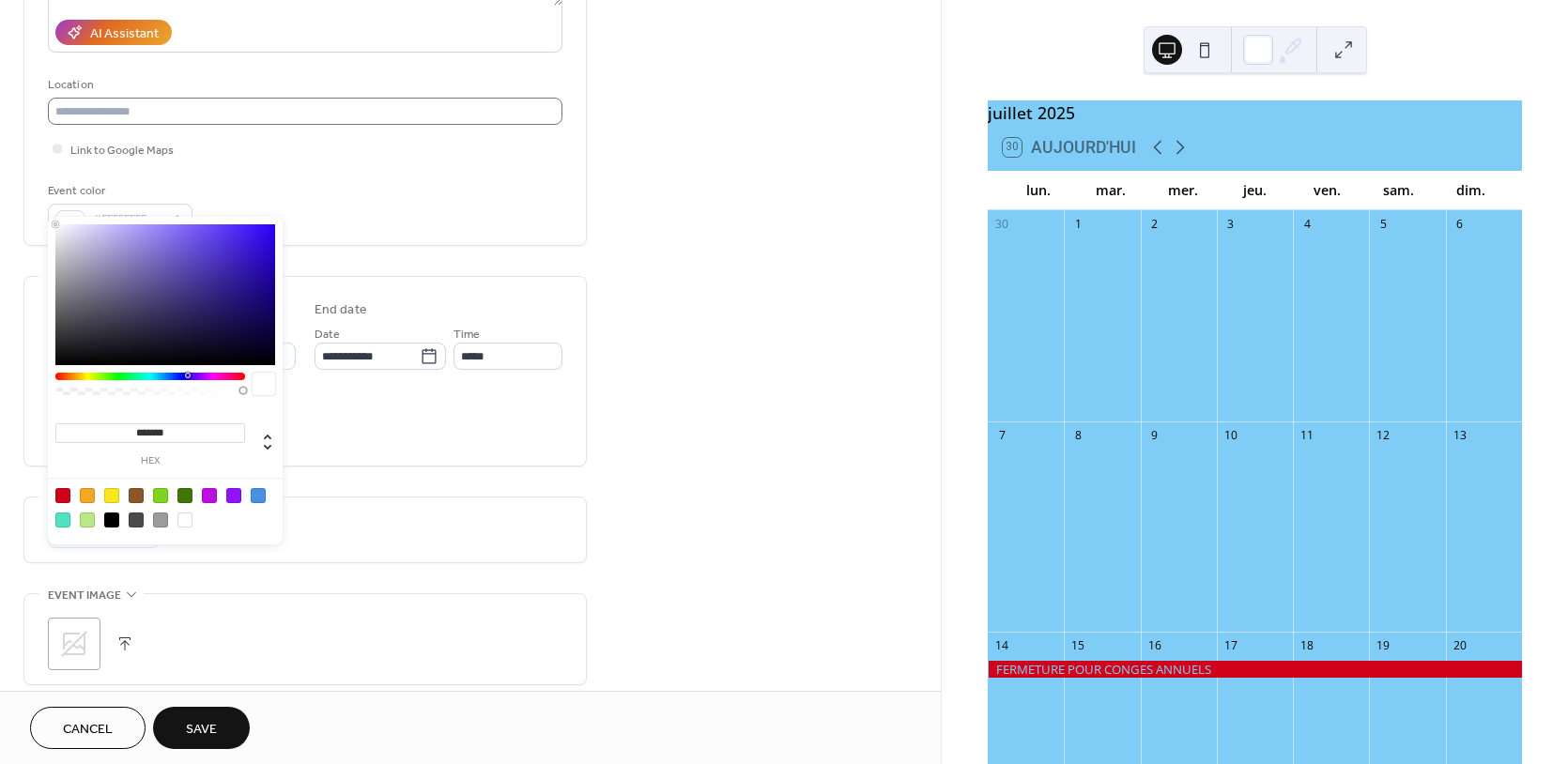 scroll, scrollTop: 338, scrollLeft: 0, axis: vertical 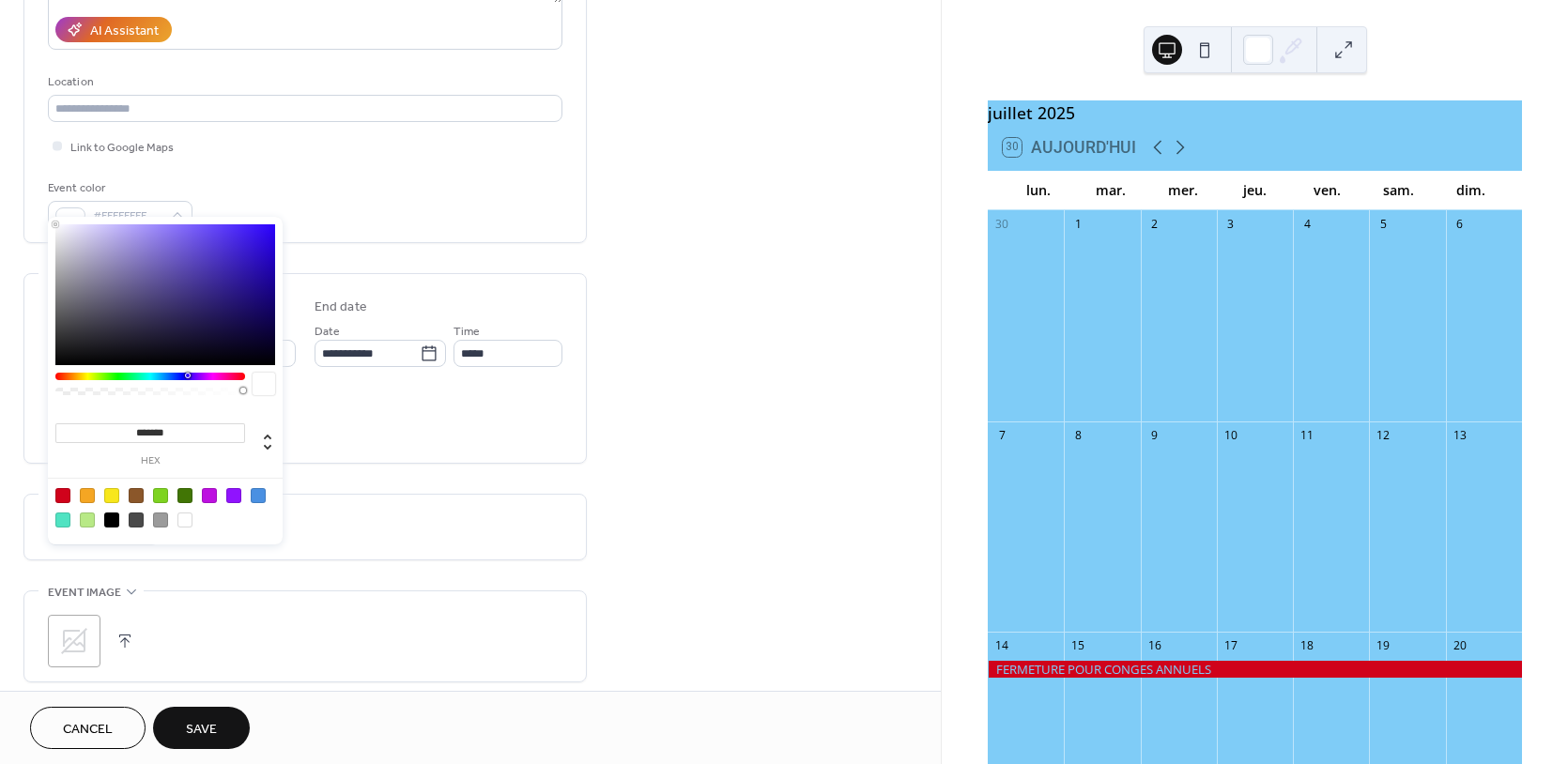 click on "Save" at bounding box center [201, 727] 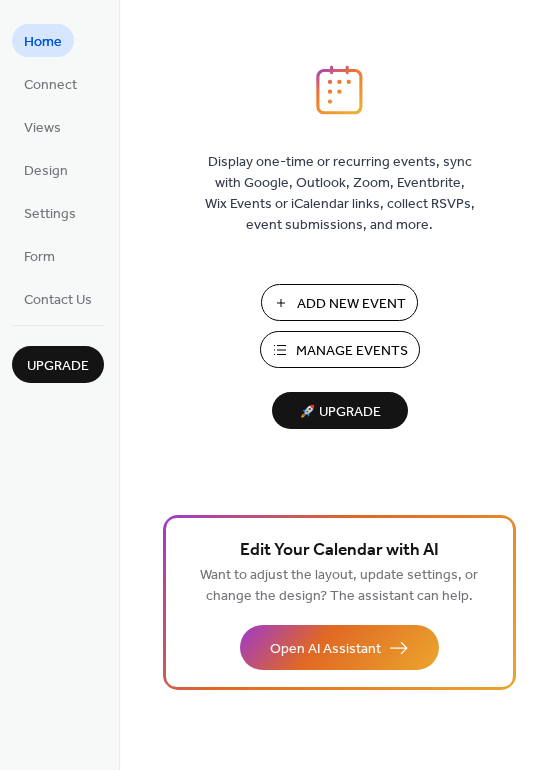 scroll, scrollTop: 0, scrollLeft: 0, axis: both 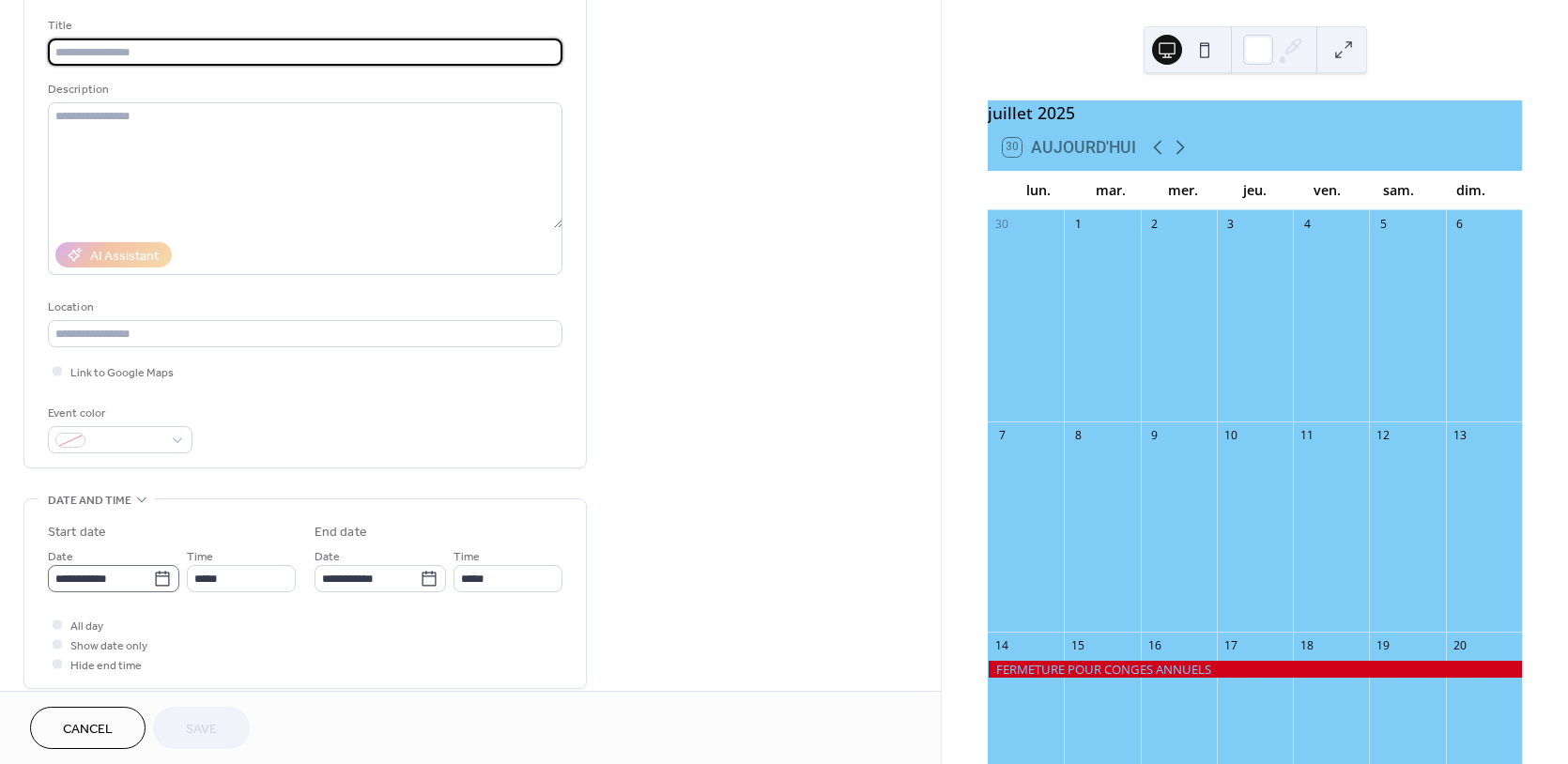 click 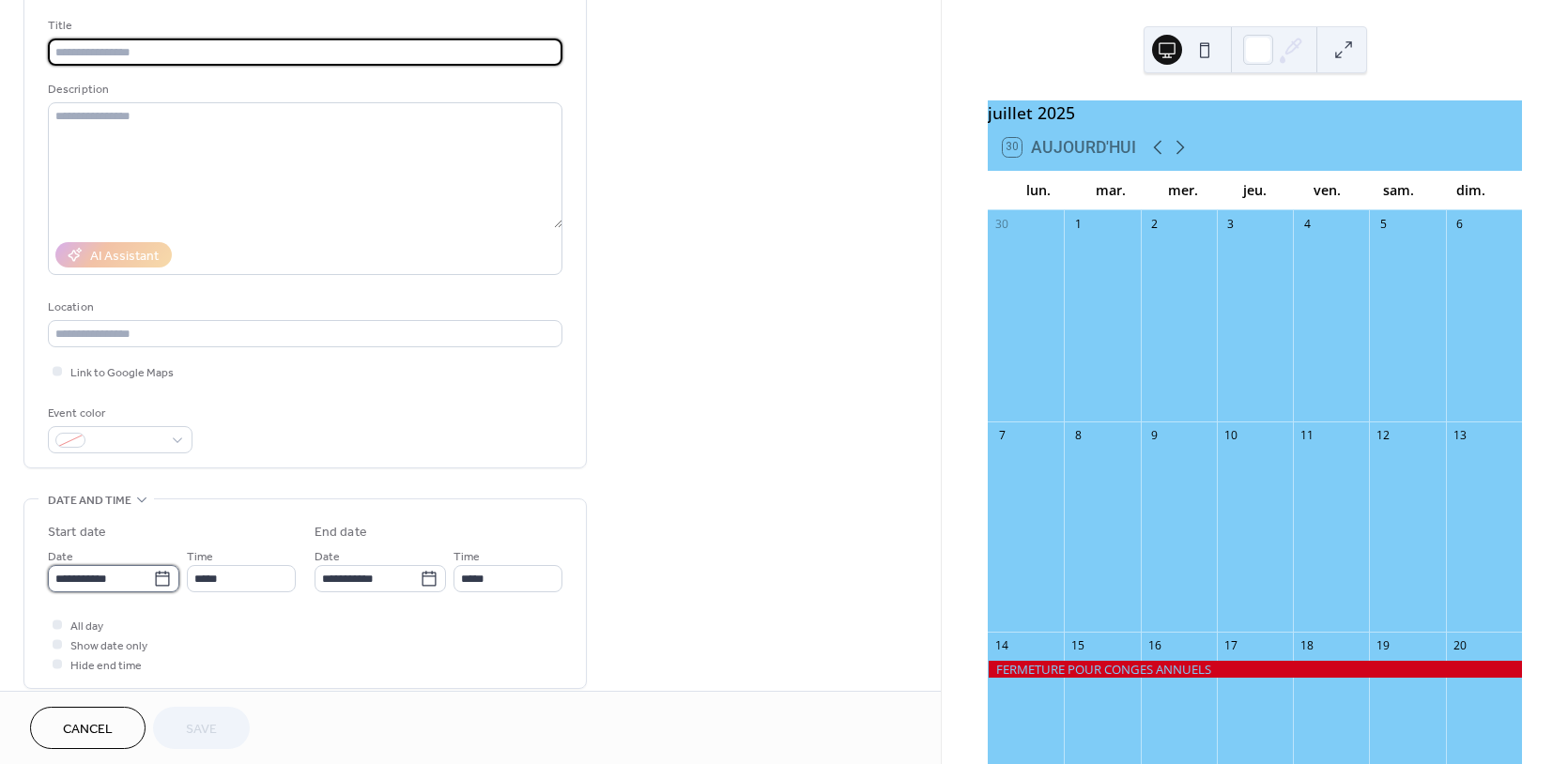 click on "**********" at bounding box center (100, 578) 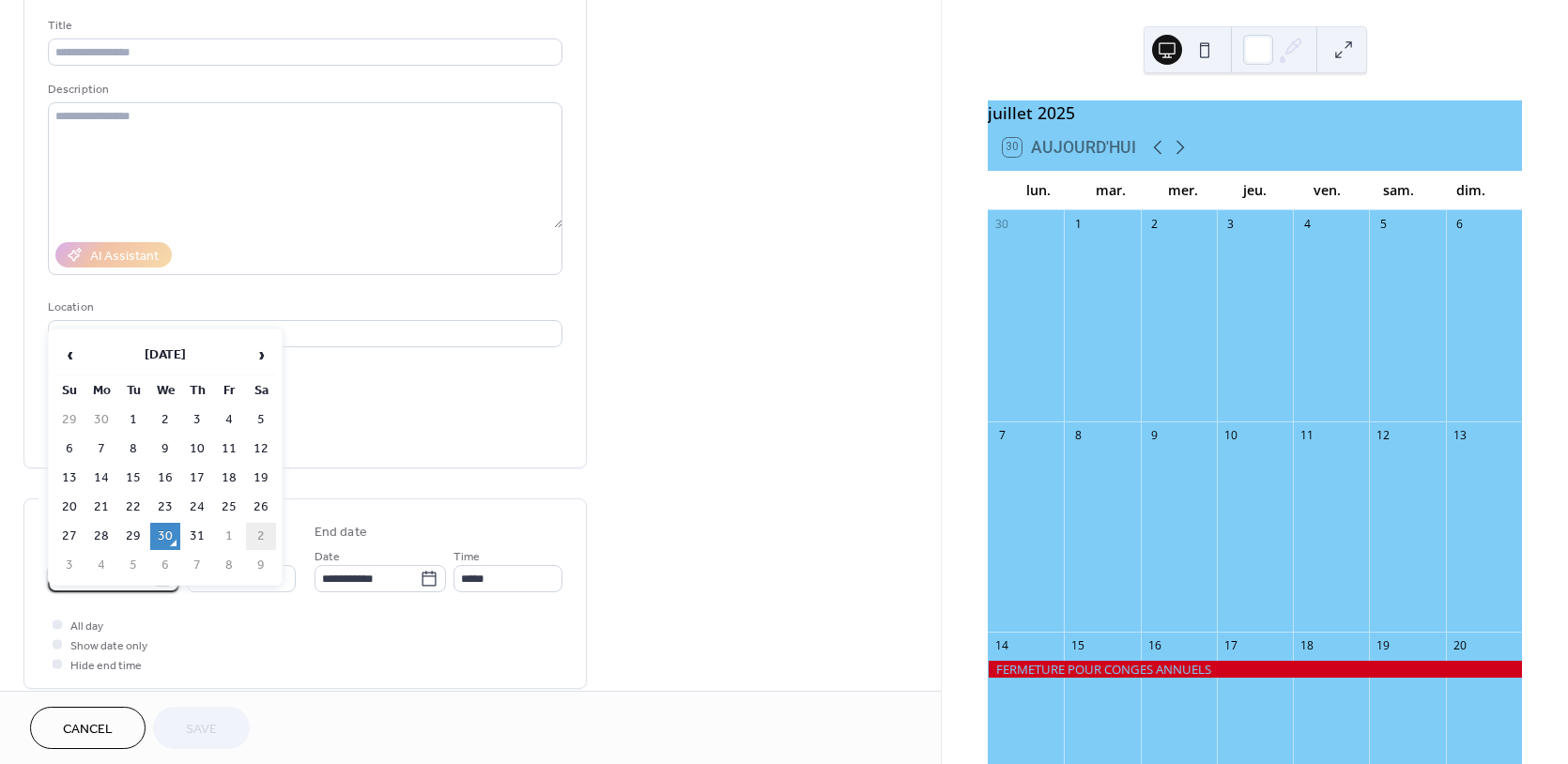 click on "2" at bounding box center (261, 536) 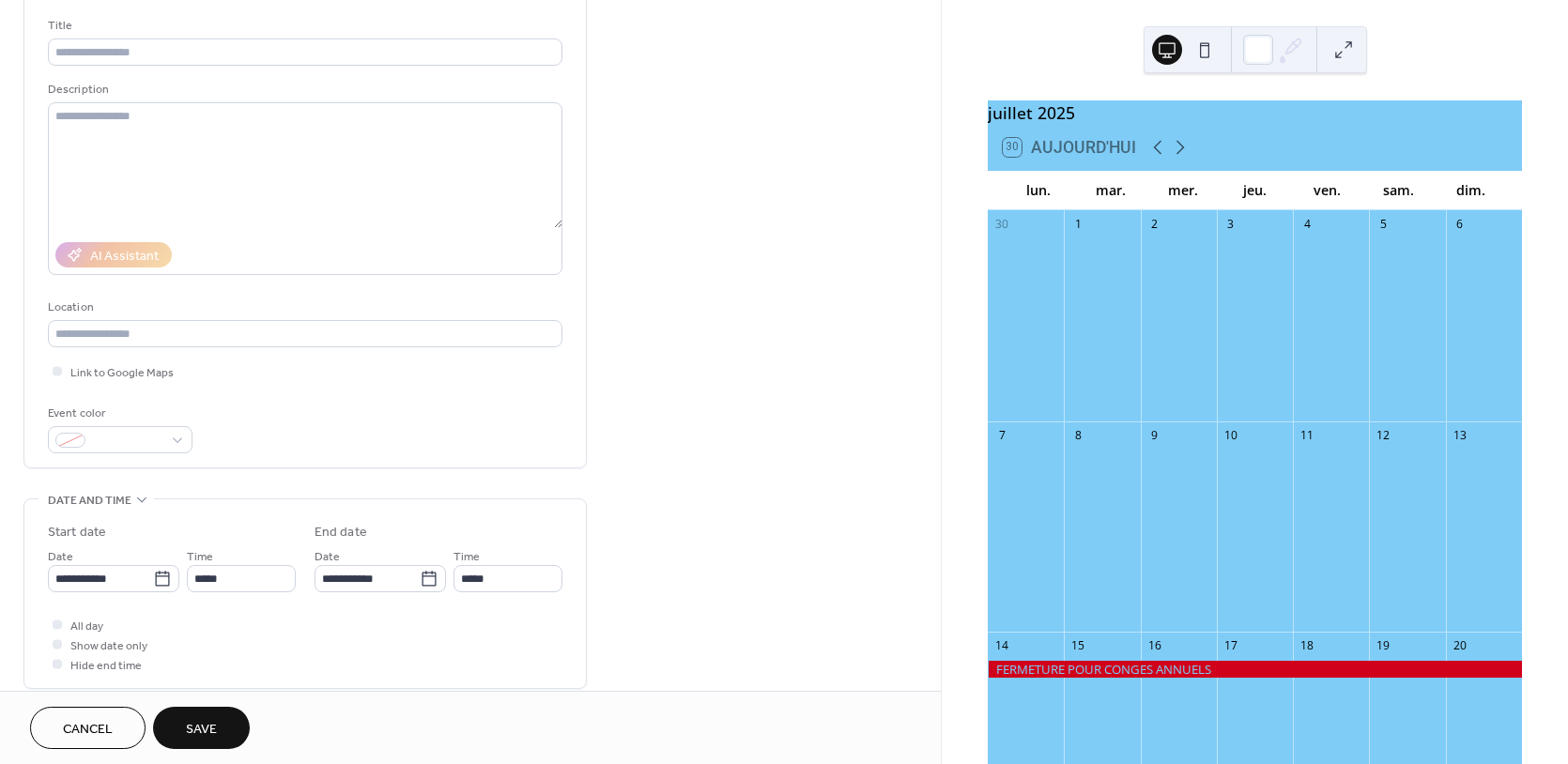 type on "**********" 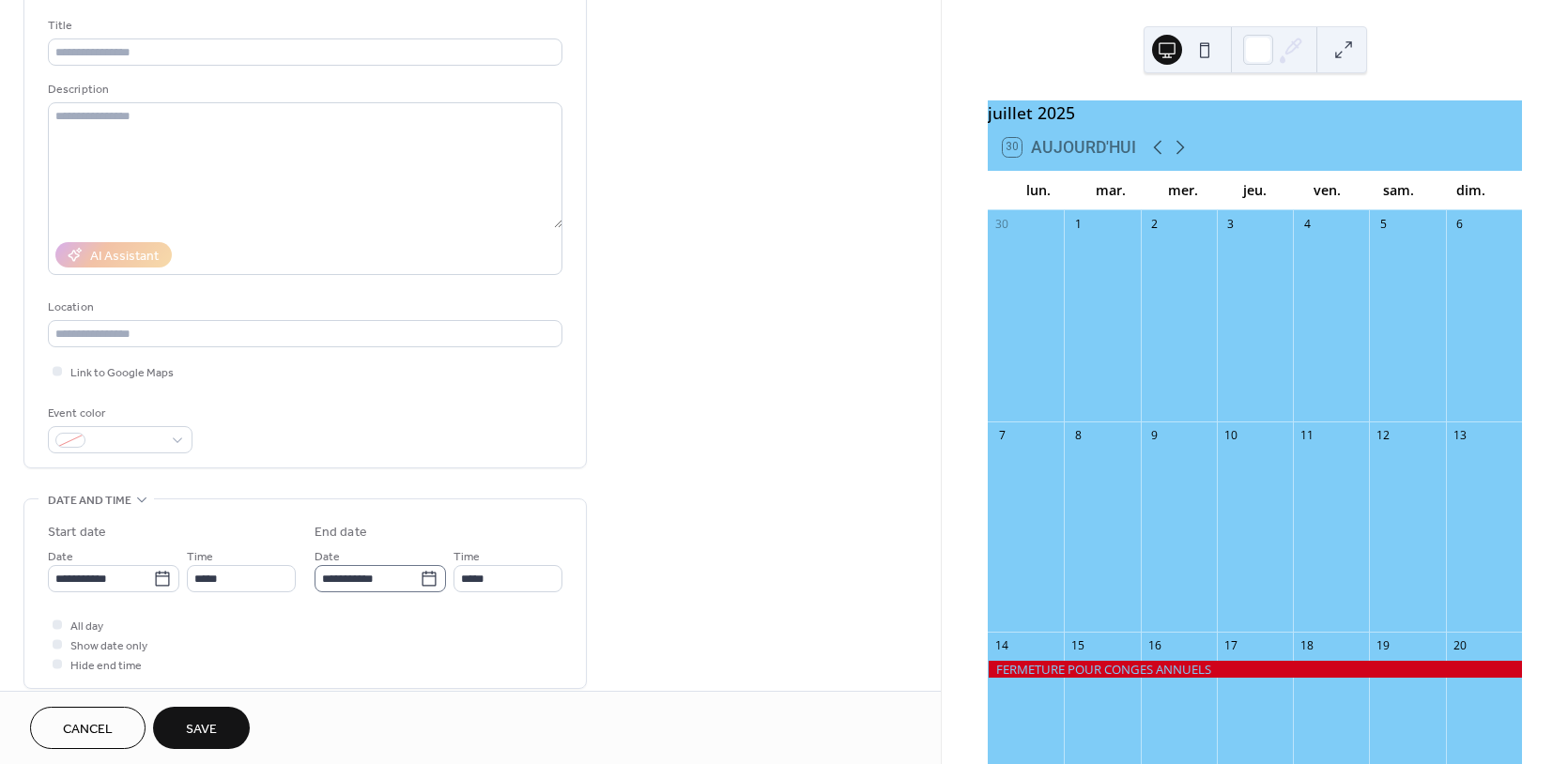 click 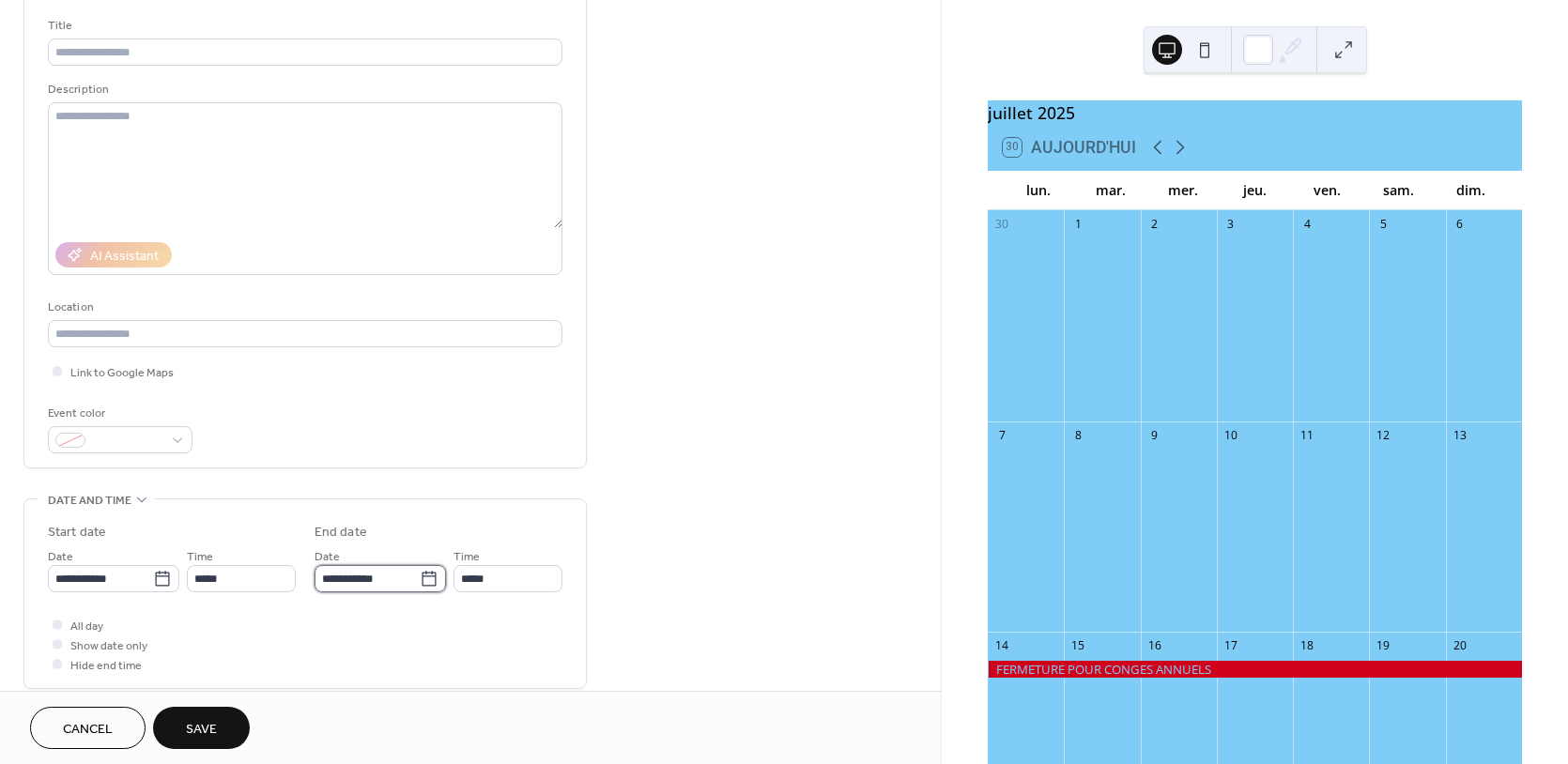 click on "**********" at bounding box center (367, 578) 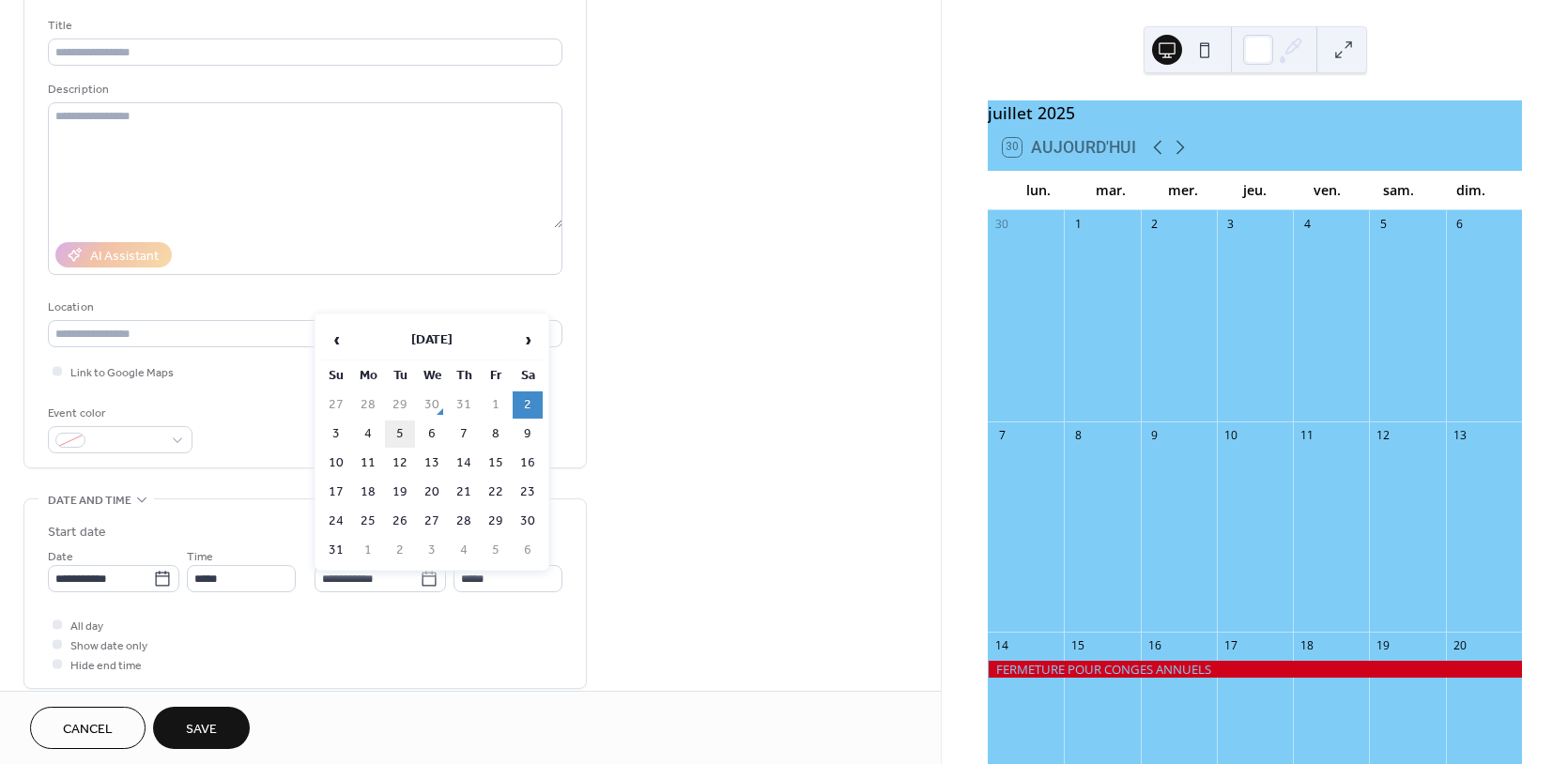 click on "5" at bounding box center (400, 434) 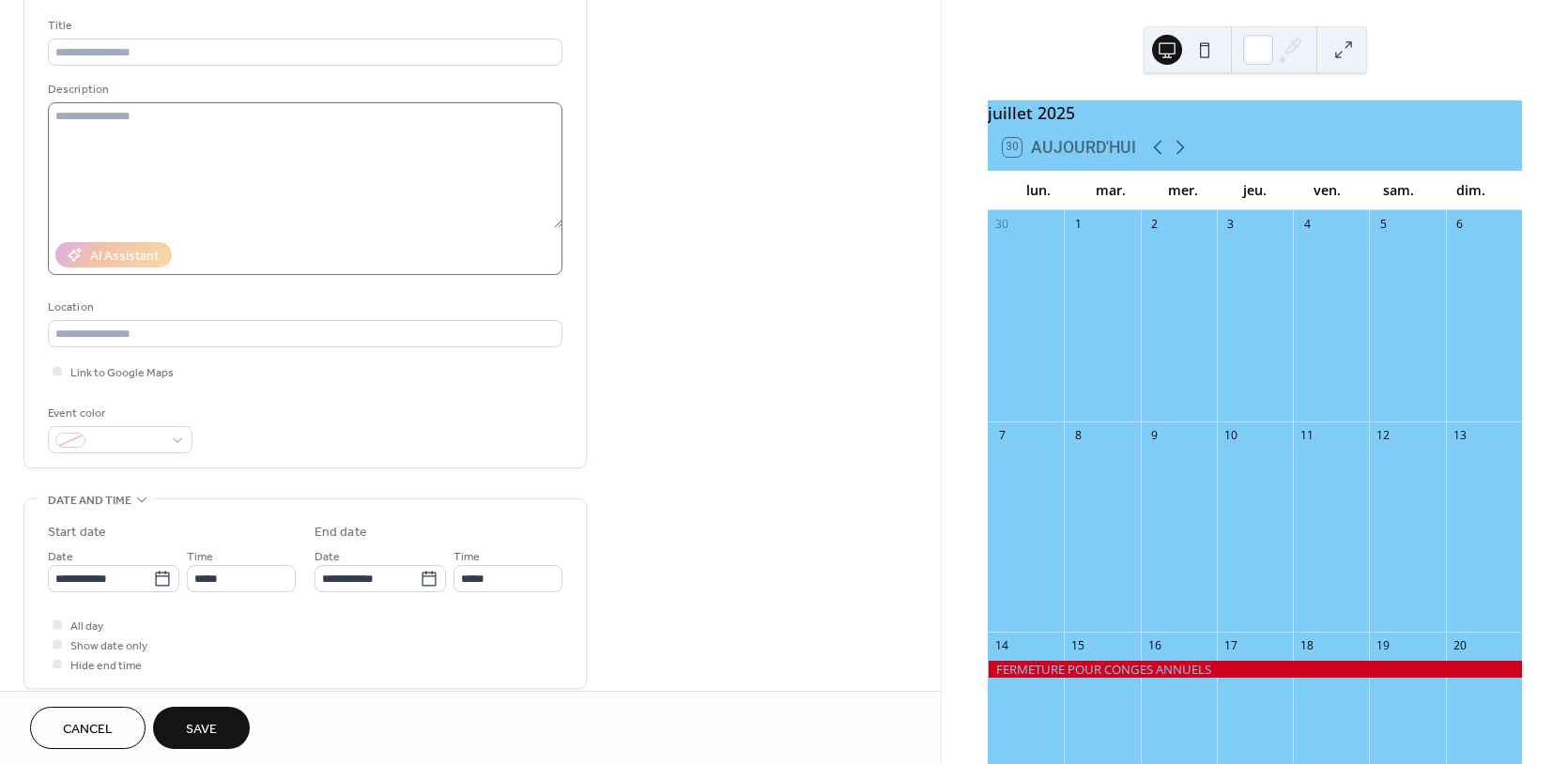 scroll, scrollTop: 0, scrollLeft: 0, axis: both 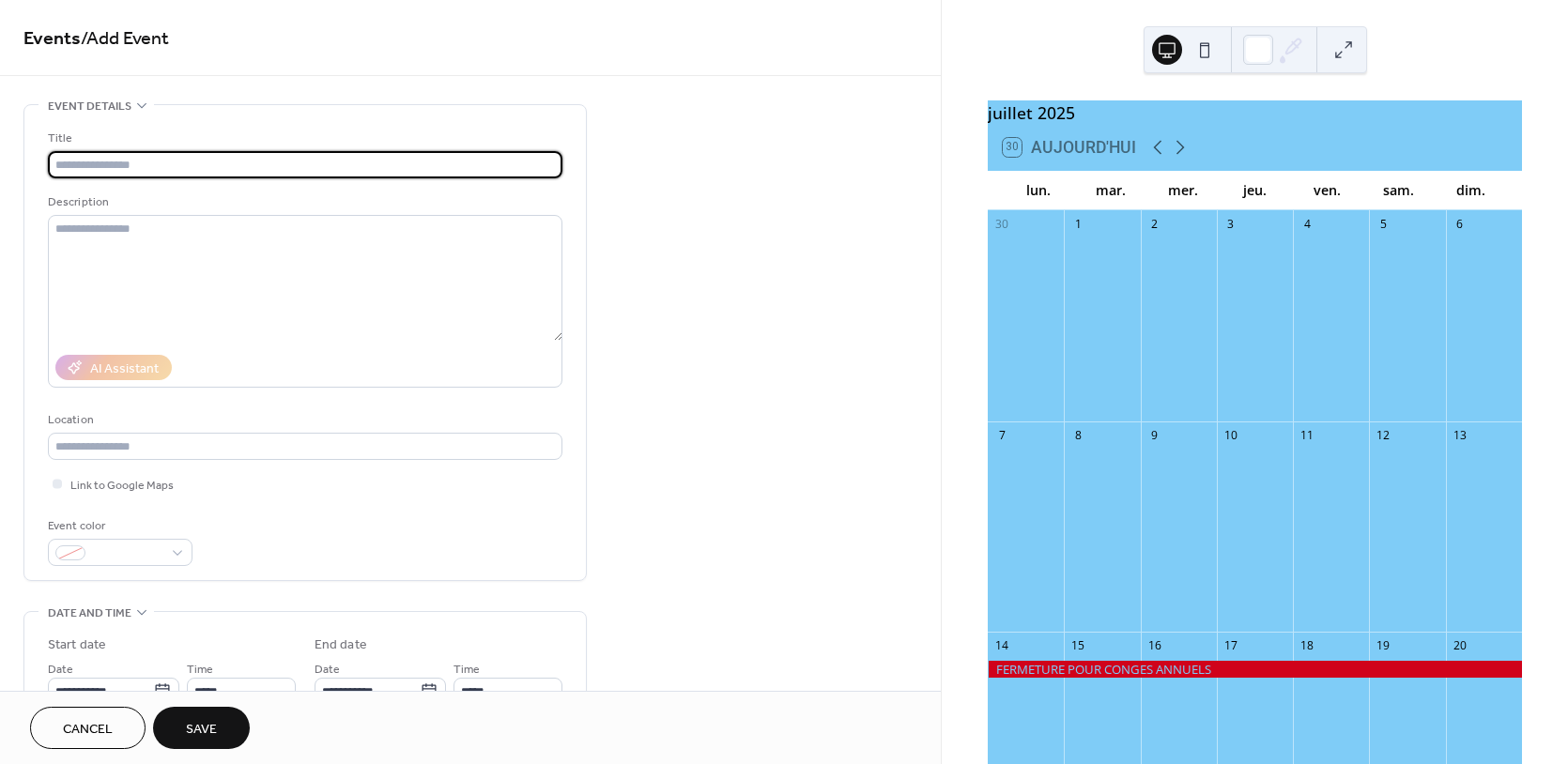 click at bounding box center (305, 164) 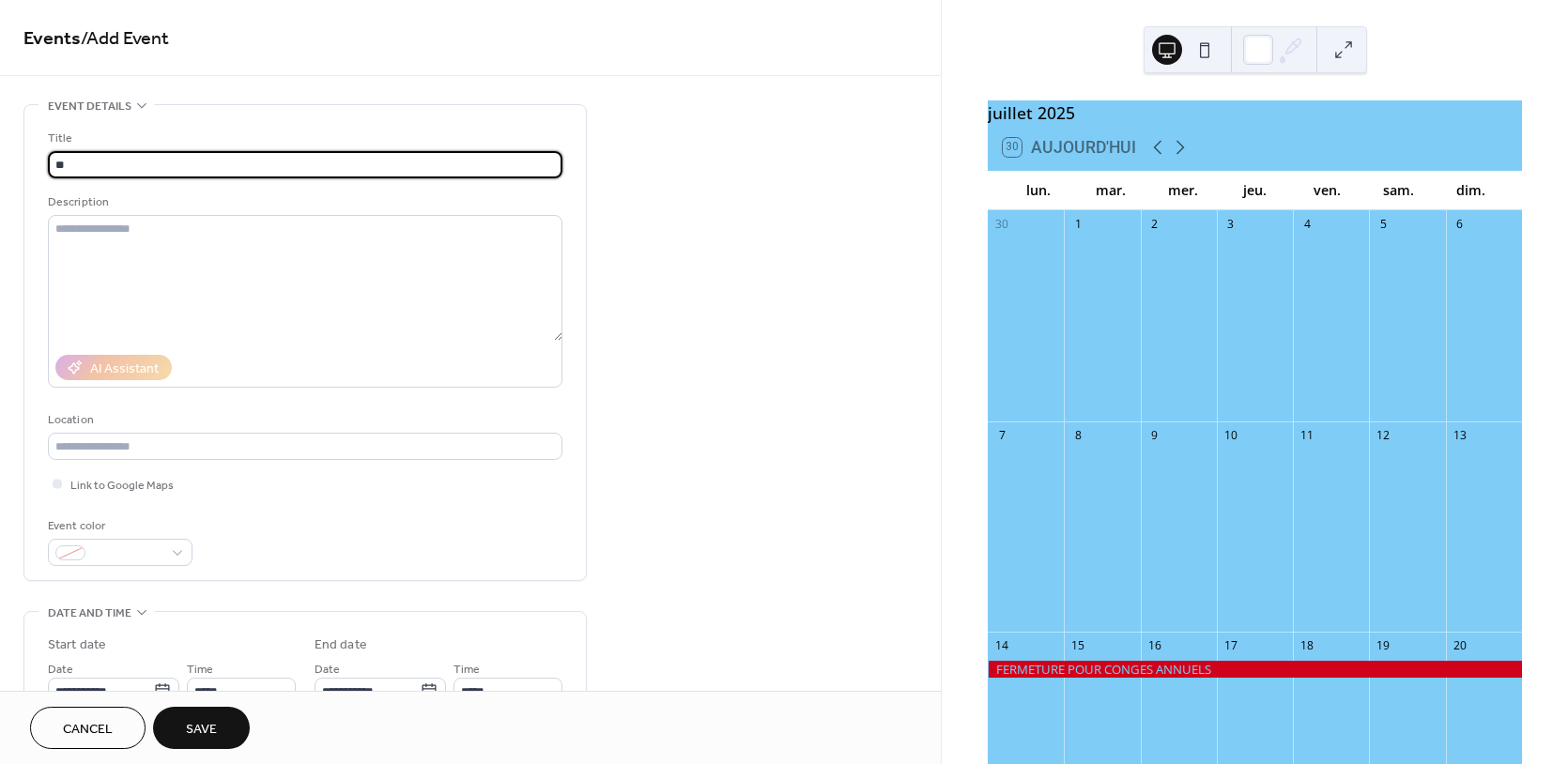 type on "*" 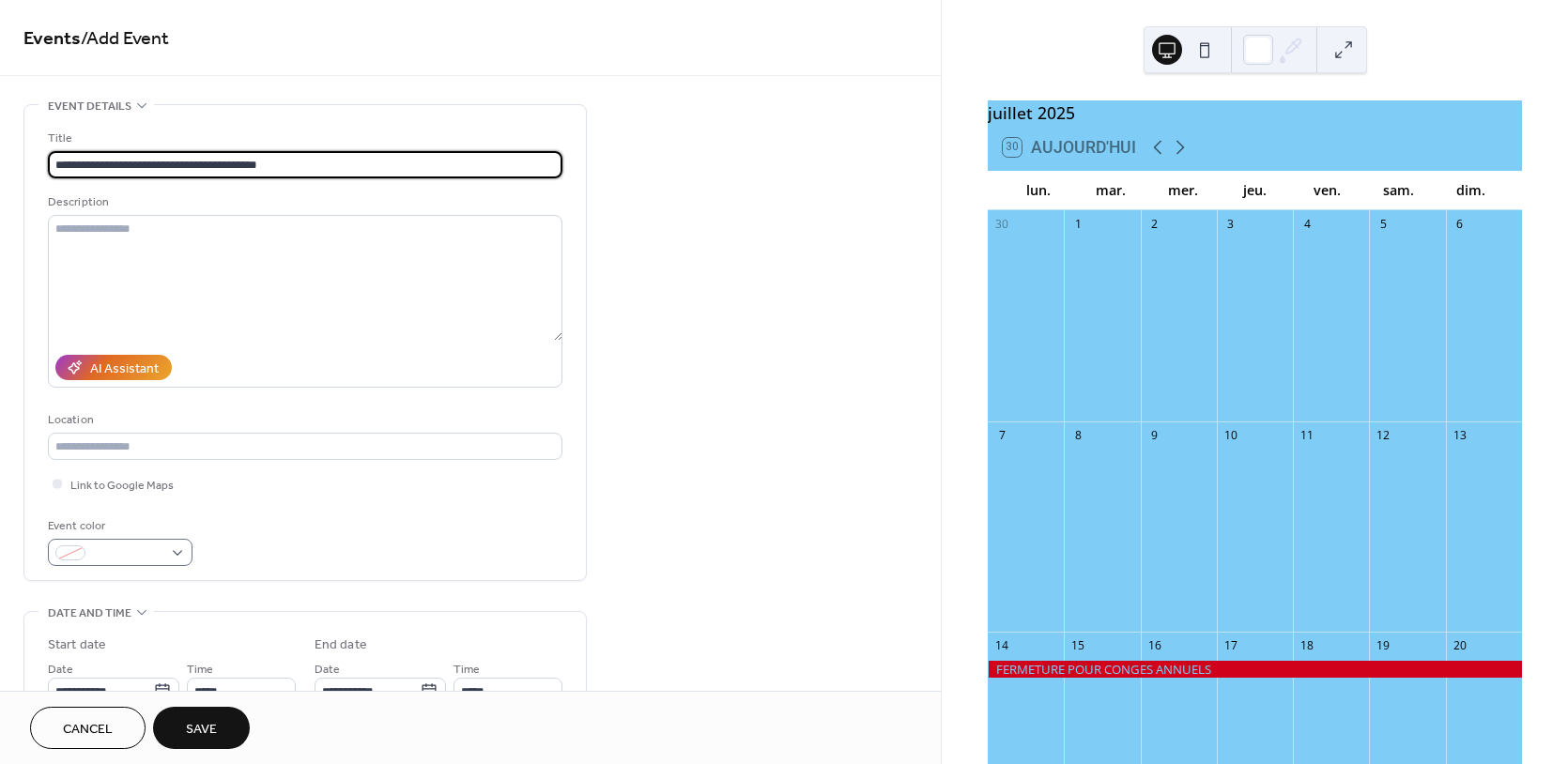type on "**********" 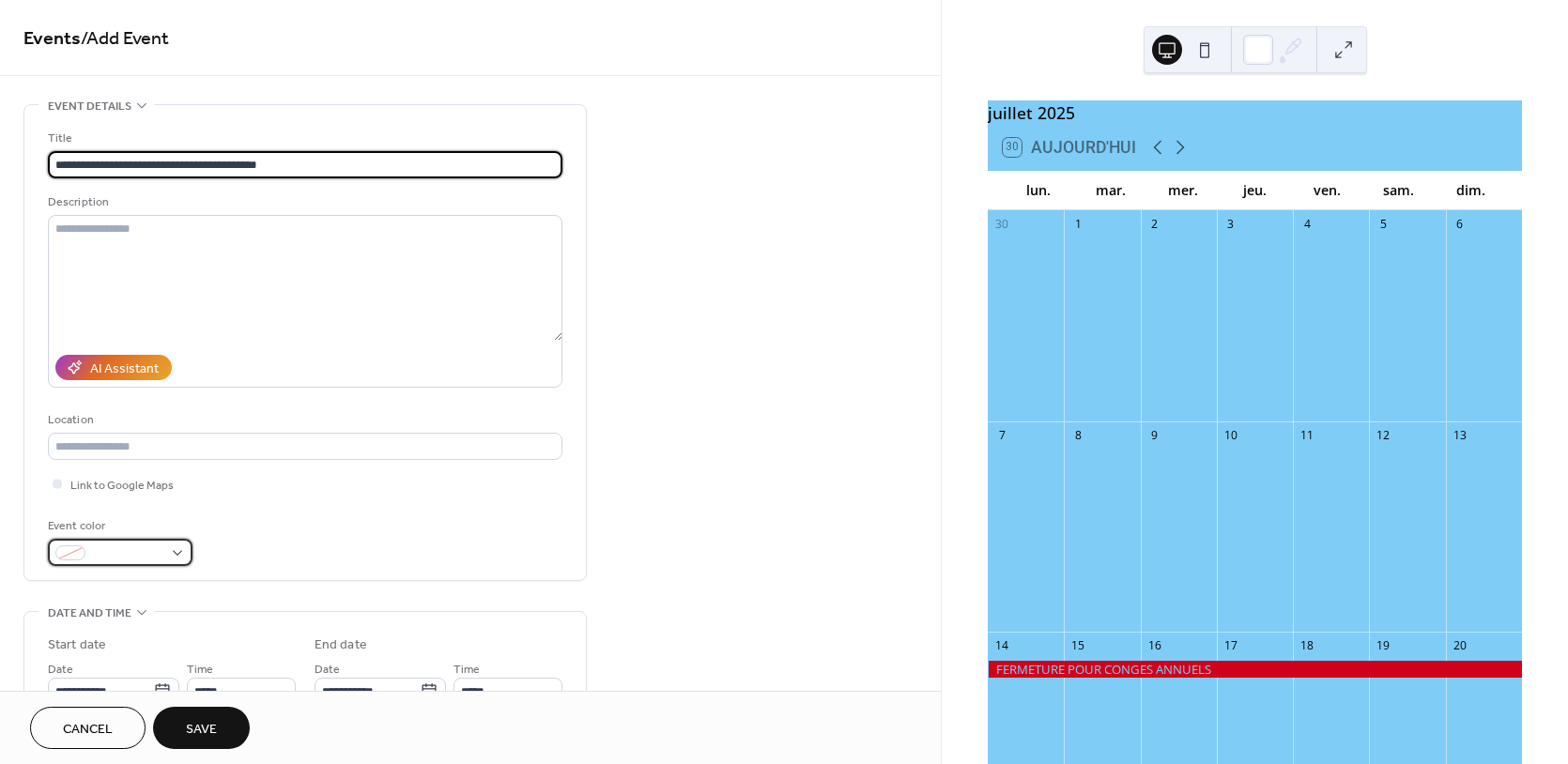 click at bounding box center (120, 552) 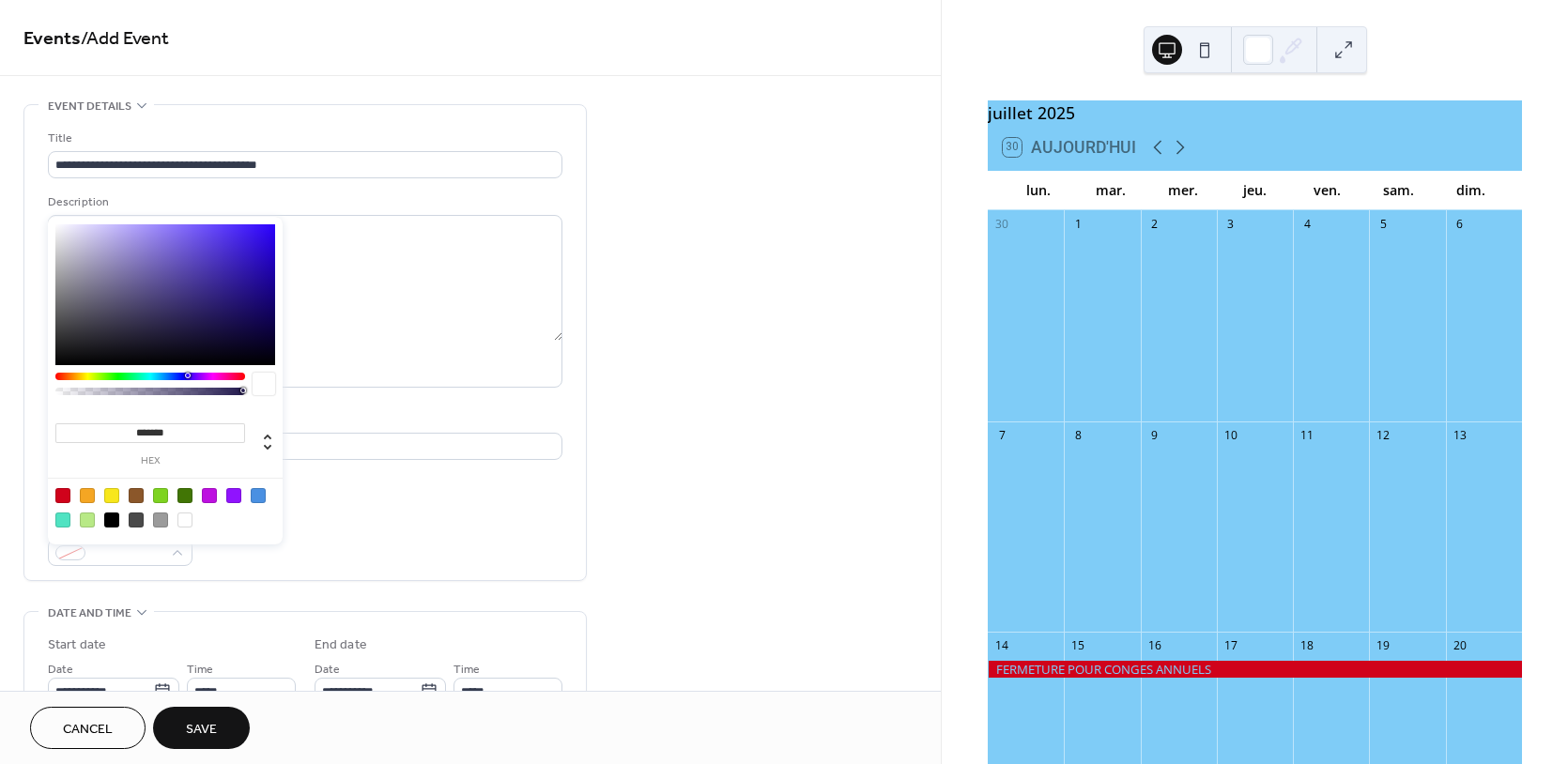 click at bounding box center (63, 520) 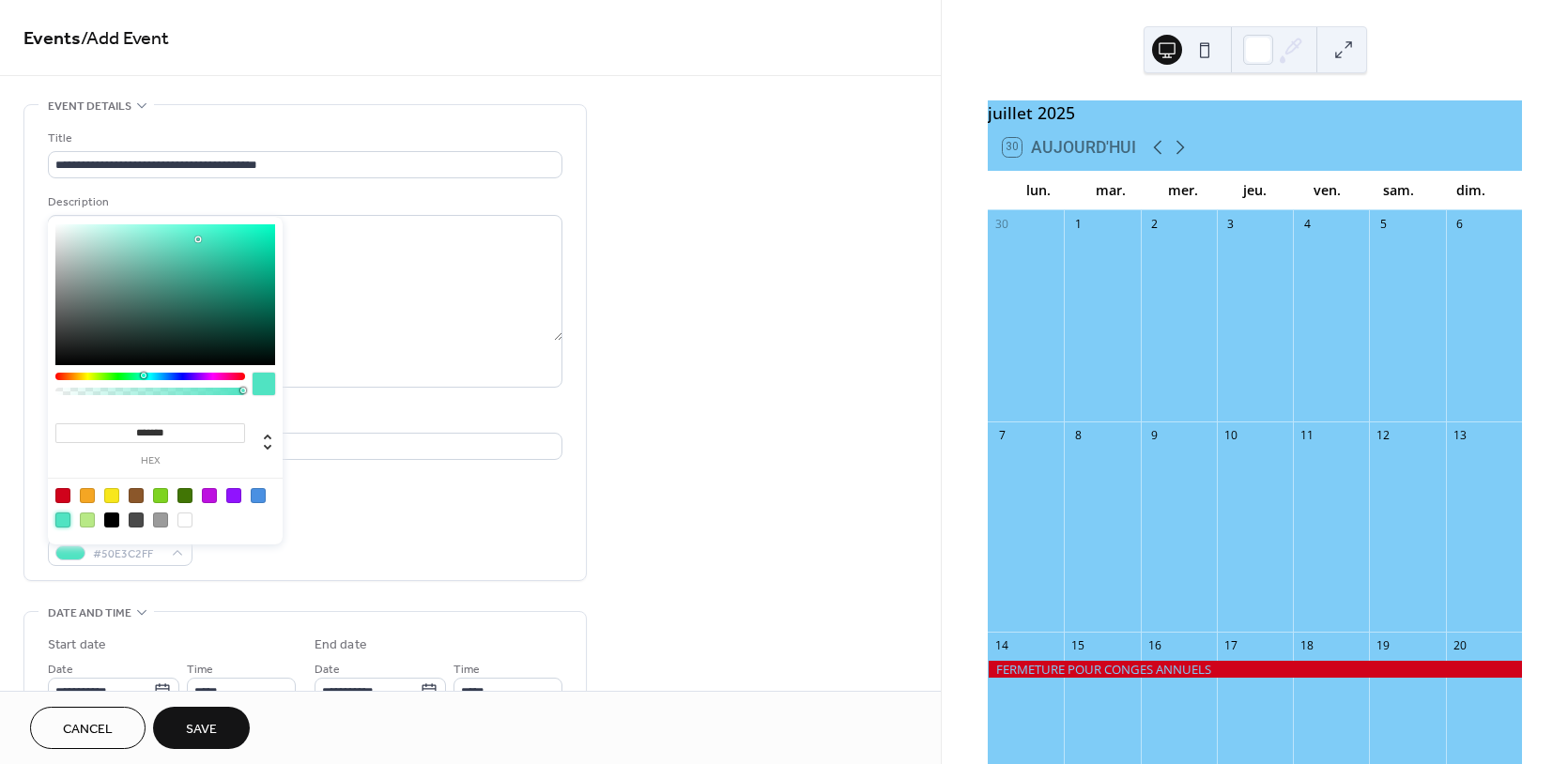 type on "*******" 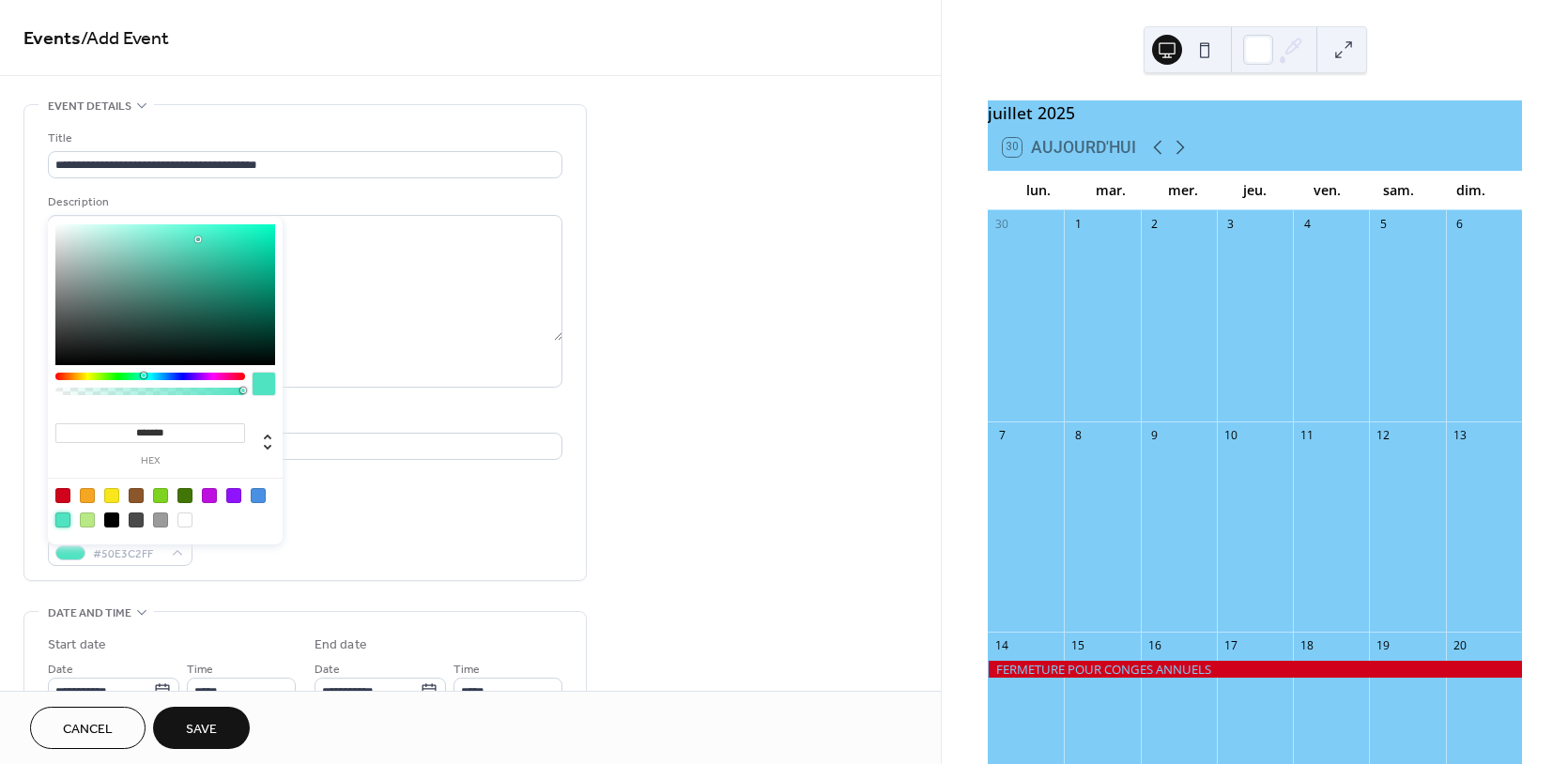 click on "Save" at bounding box center (201, 729) 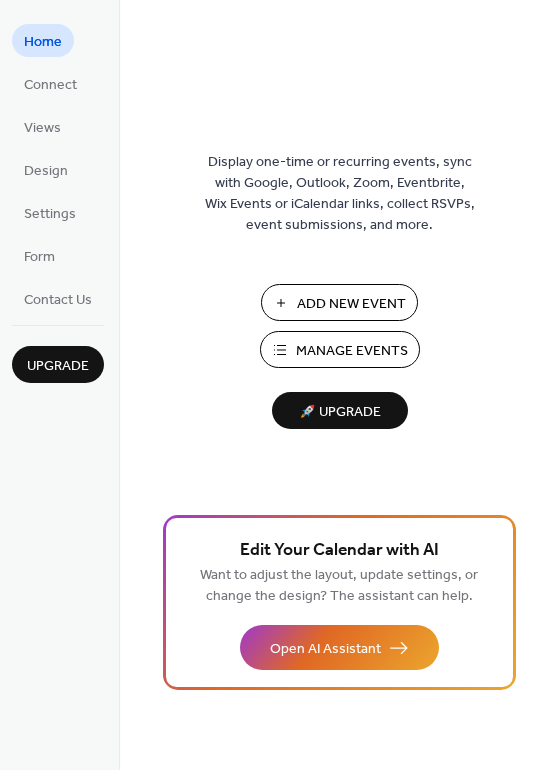 scroll, scrollTop: 0, scrollLeft: 0, axis: both 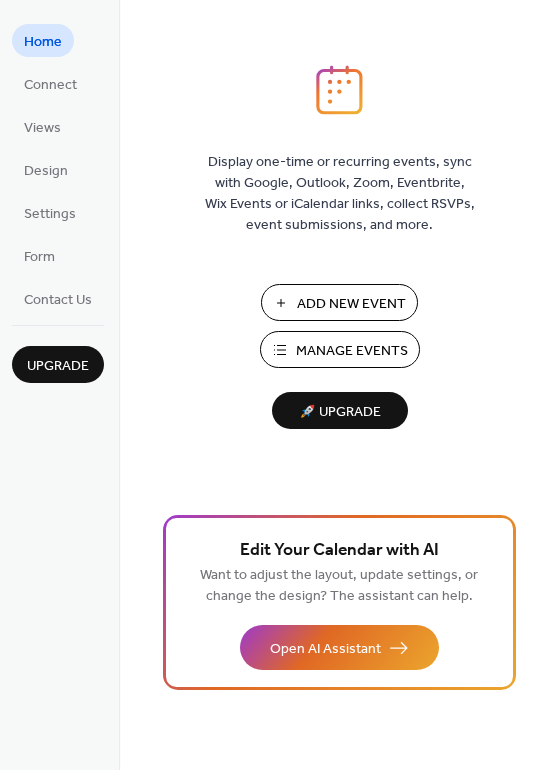click on "Add New Event" at bounding box center [339, 302] 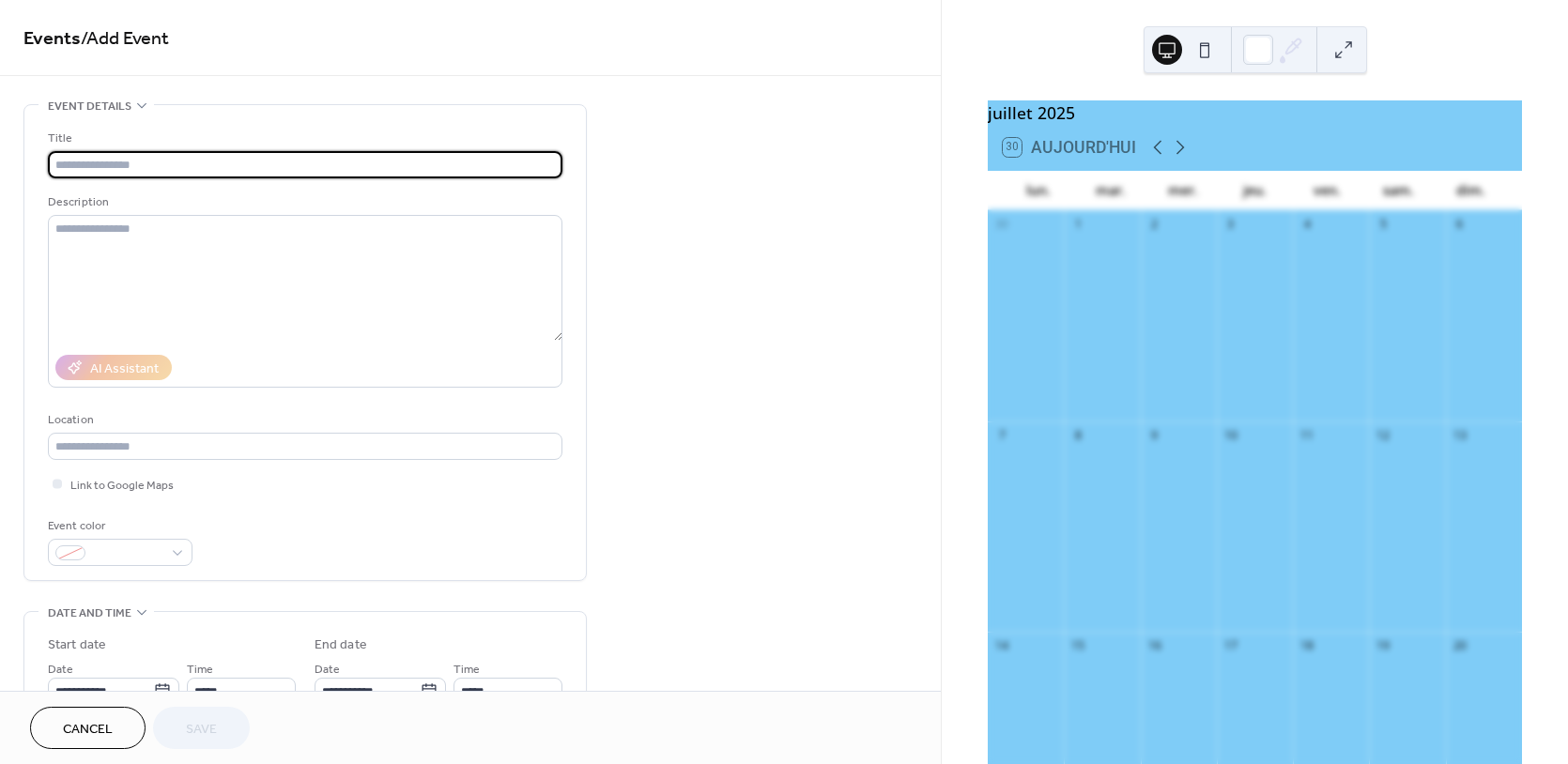 scroll, scrollTop: 0, scrollLeft: 0, axis: both 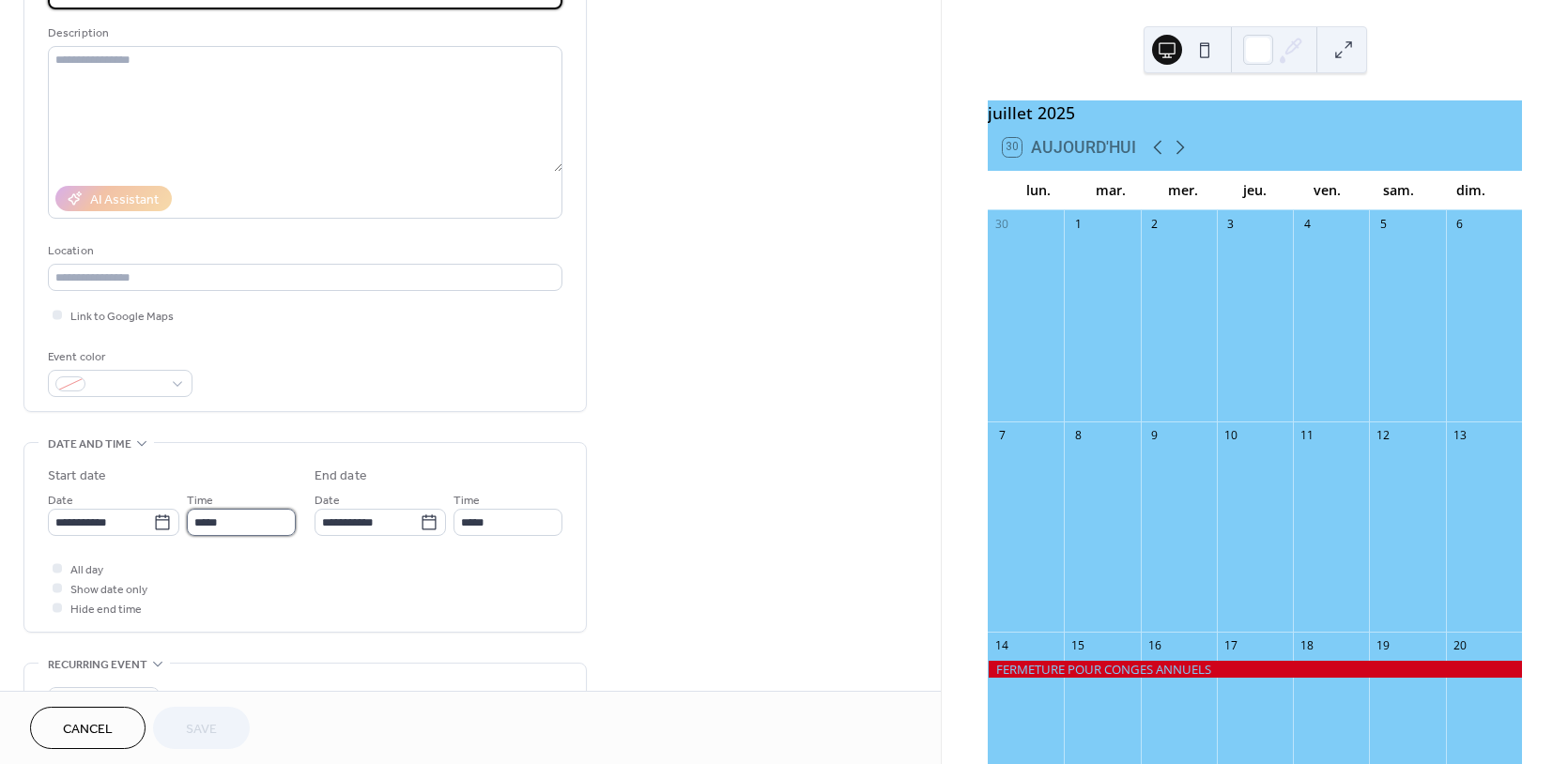 click on "*****" at bounding box center (241, 522) 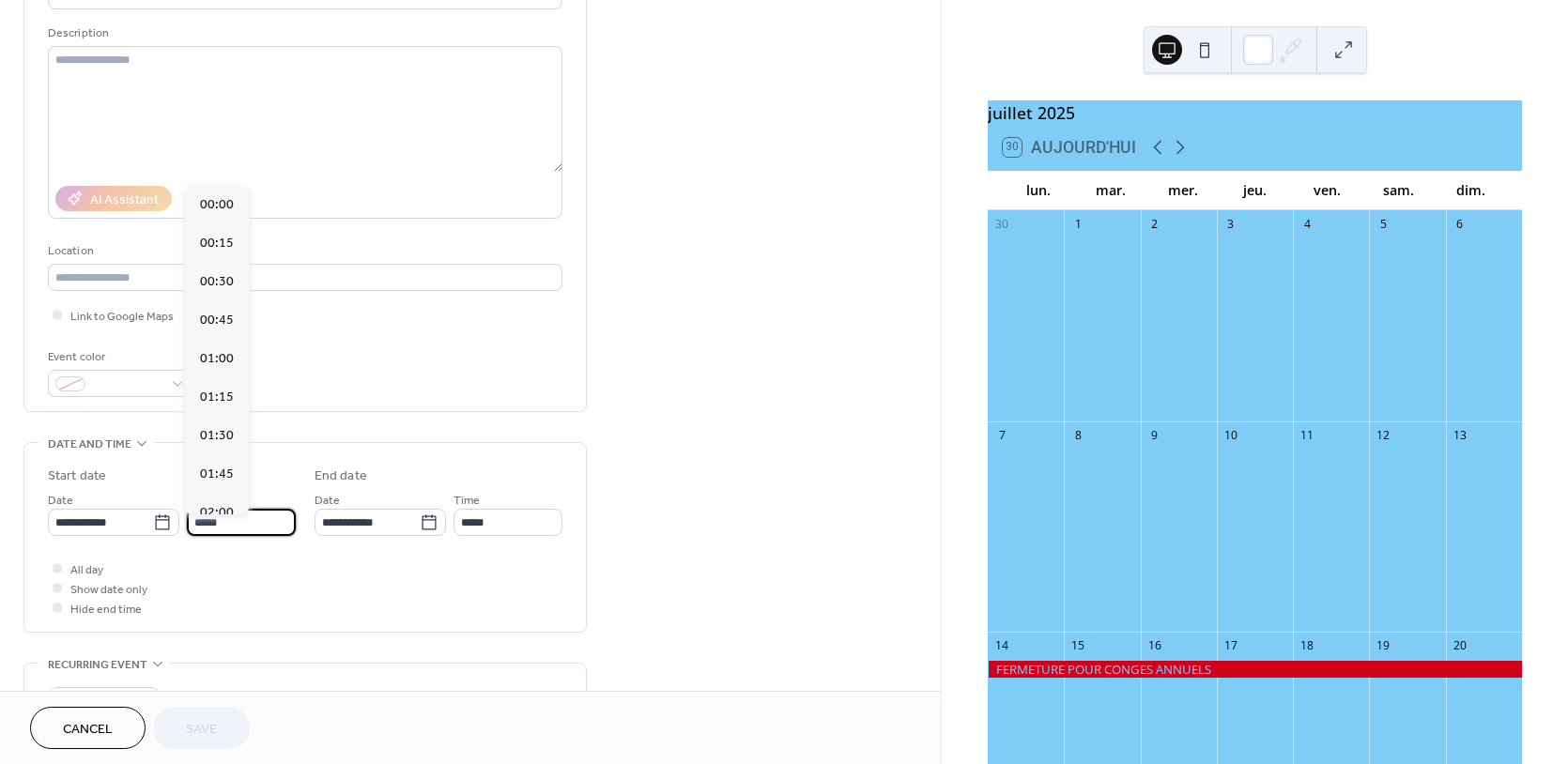 scroll, scrollTop: 1825, scrollLeft: 0, axis: vertical 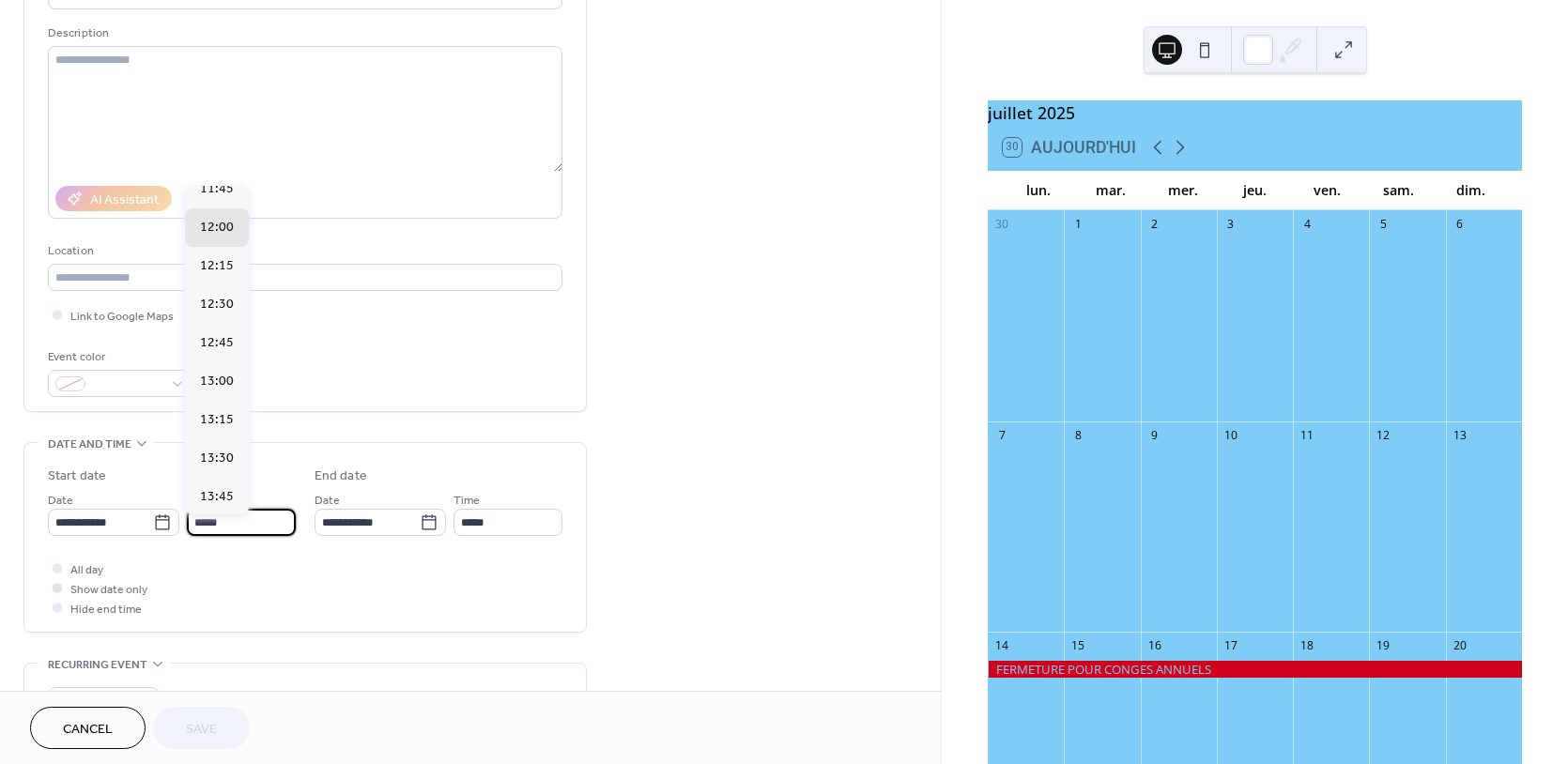 click on "All day Show date only Hide end time" at bounding box center [305, 588] 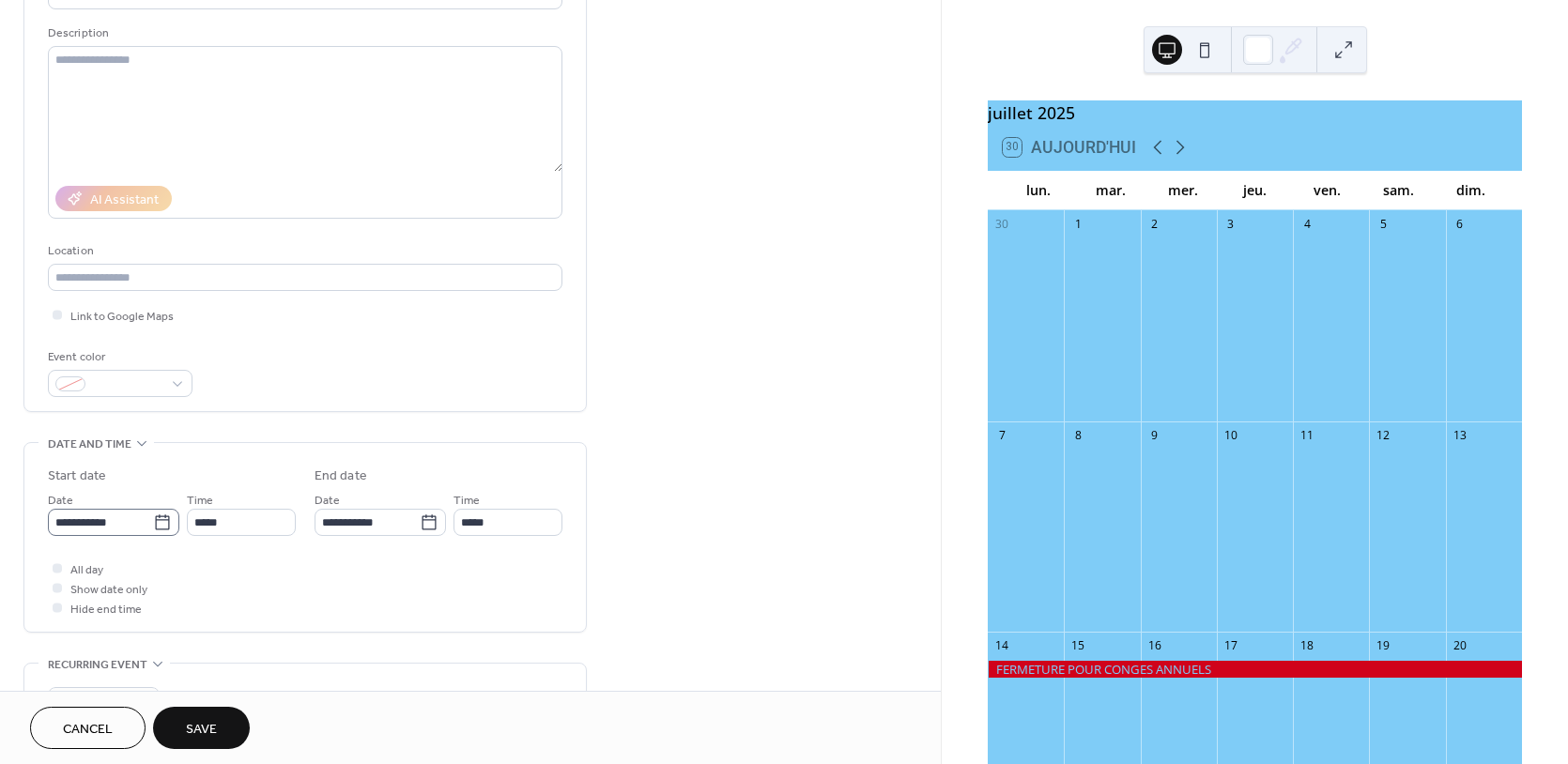 click on "**********" at bounding box center [784, 382] 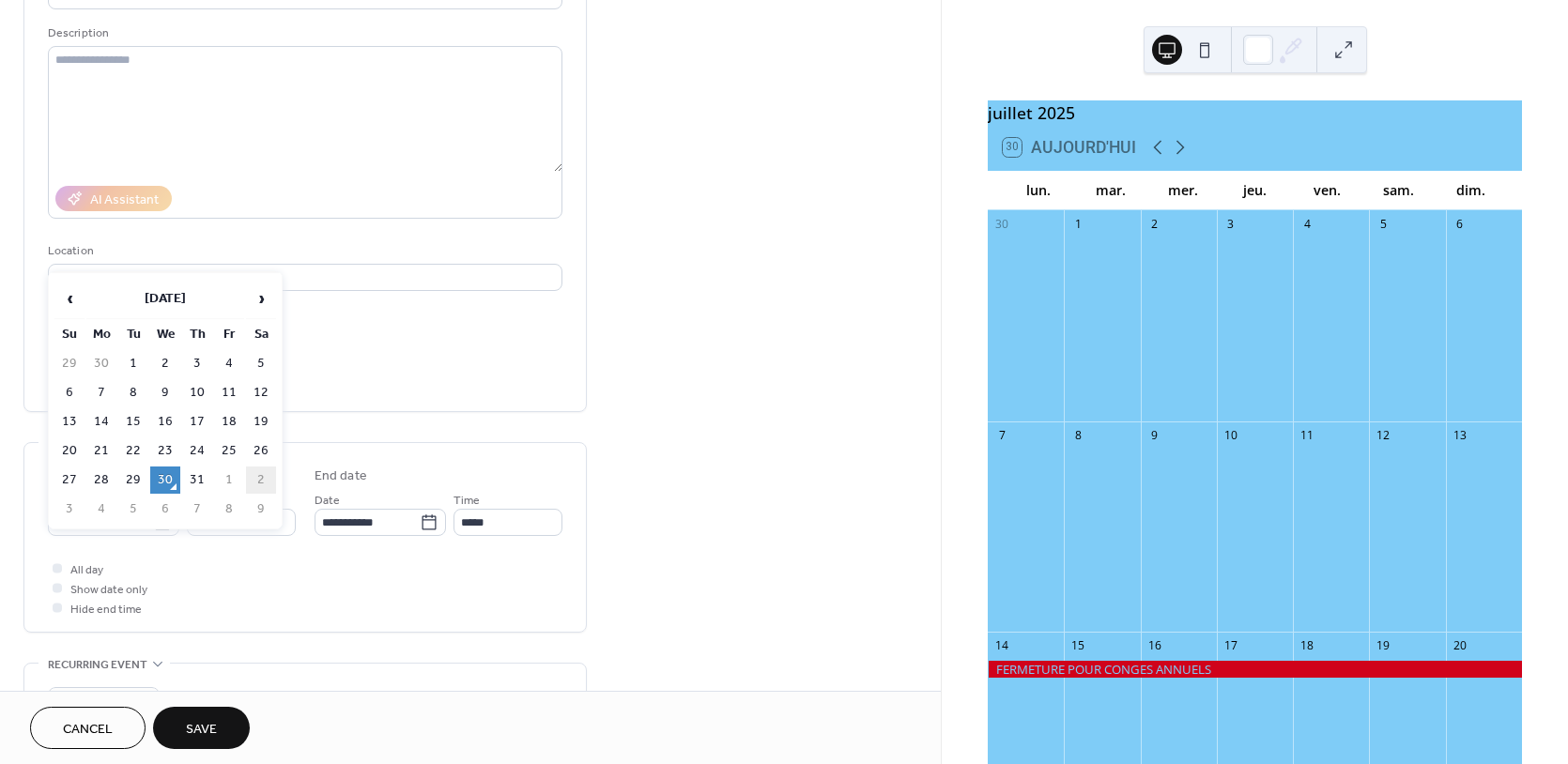 click on "2" at bounding box center [261, 480] 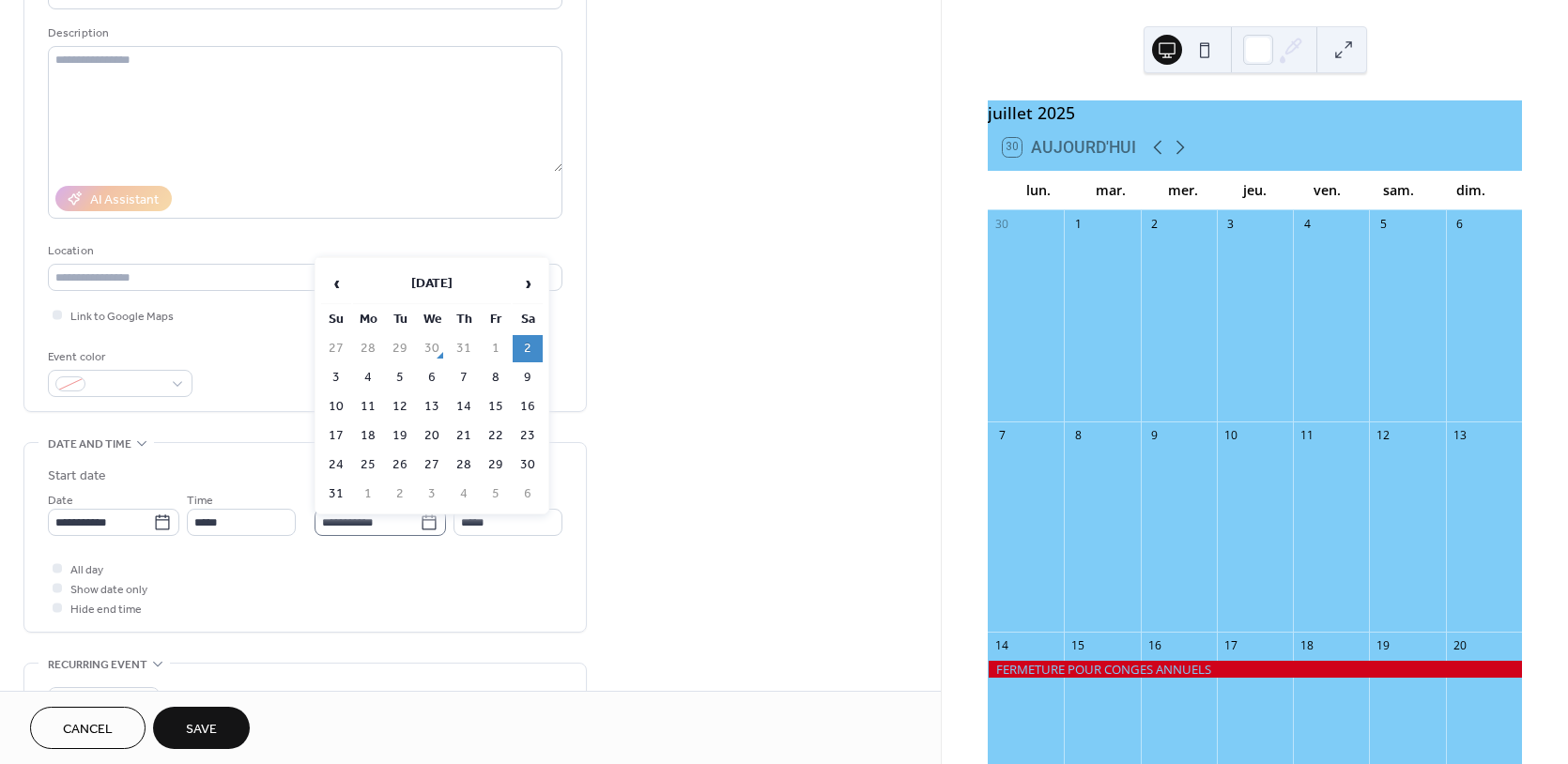 click 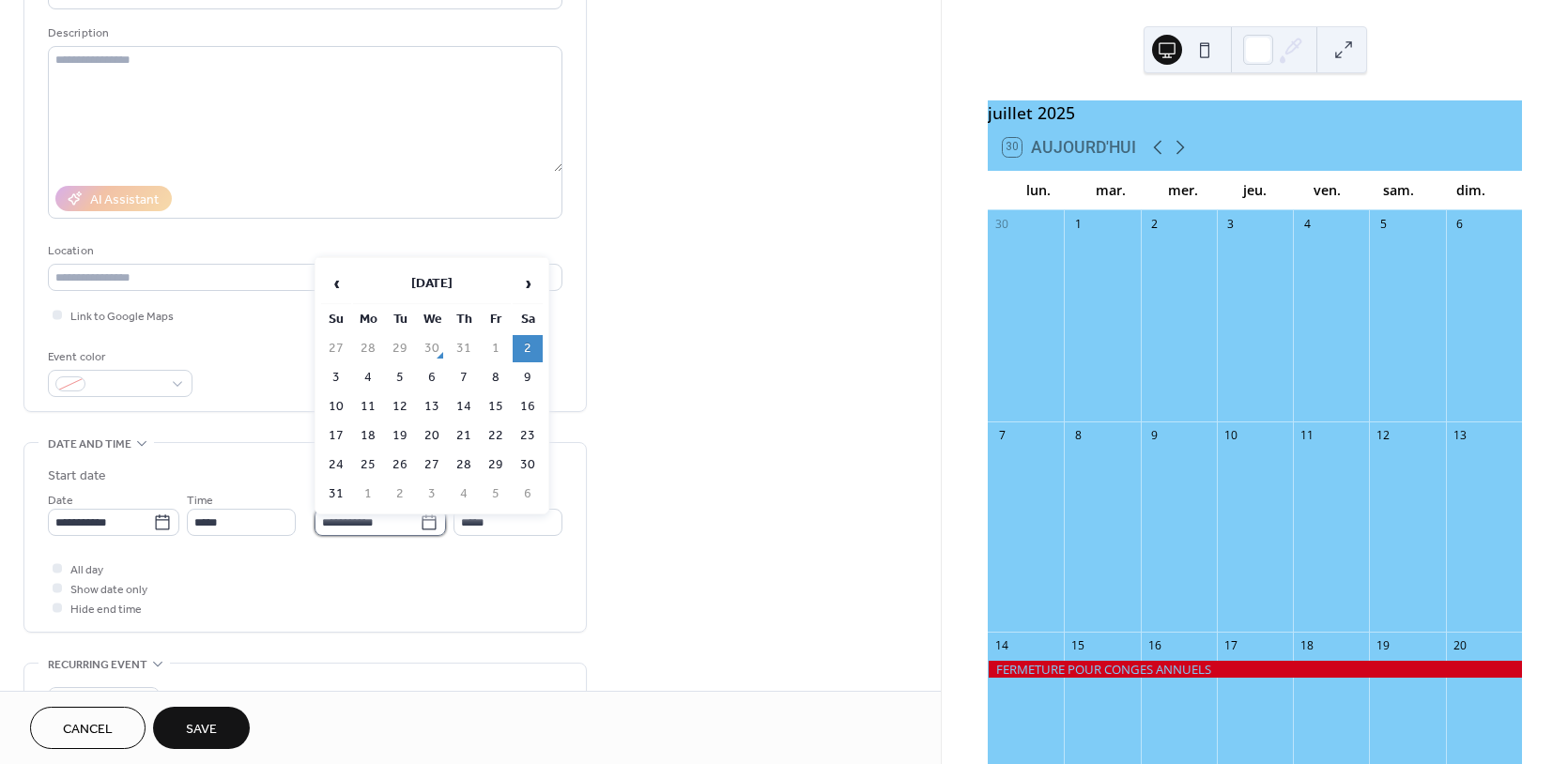 click on "**********" at bounding box center (367, 522) 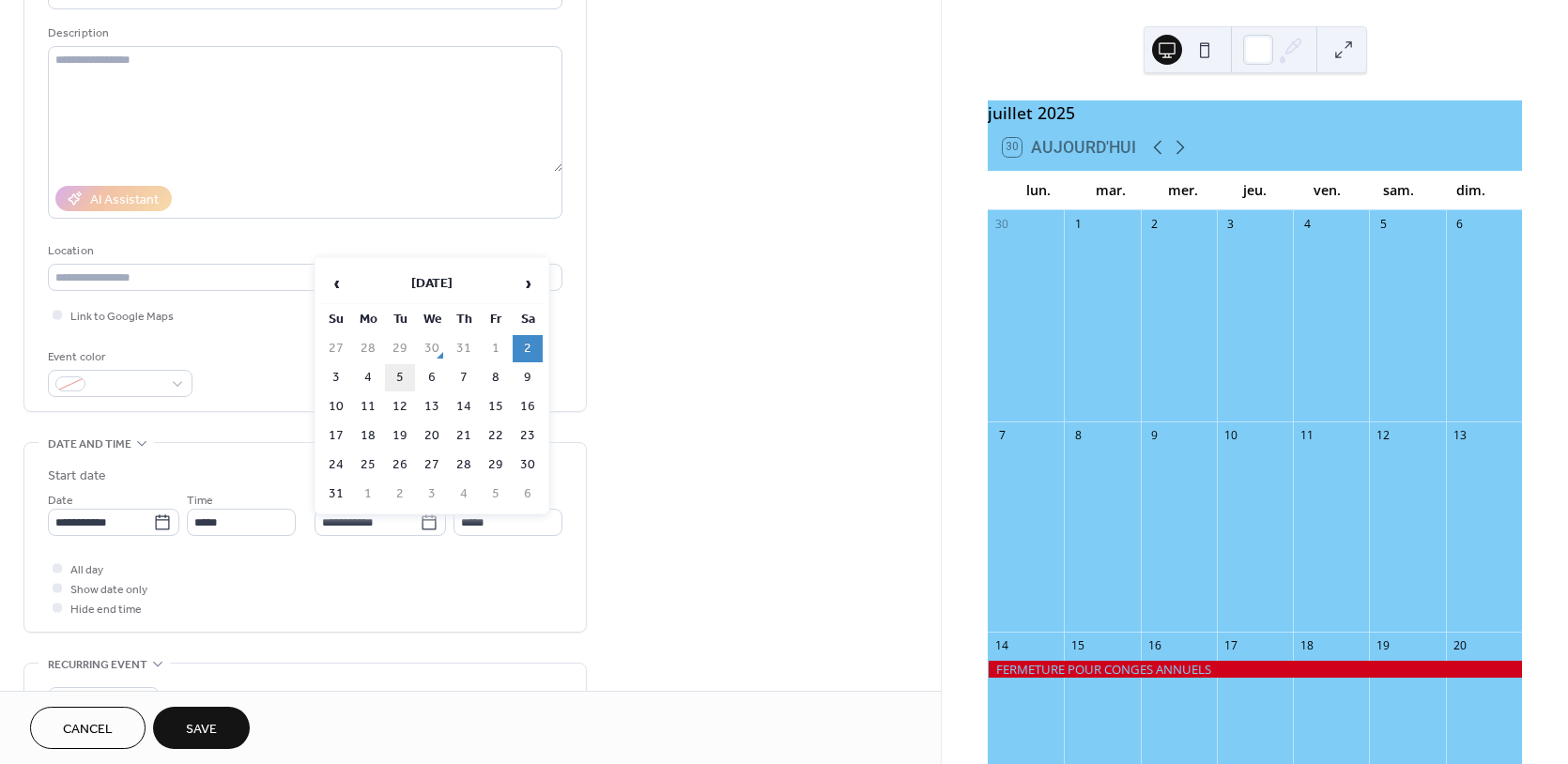 click on "5" at bounding box center (400, 377) 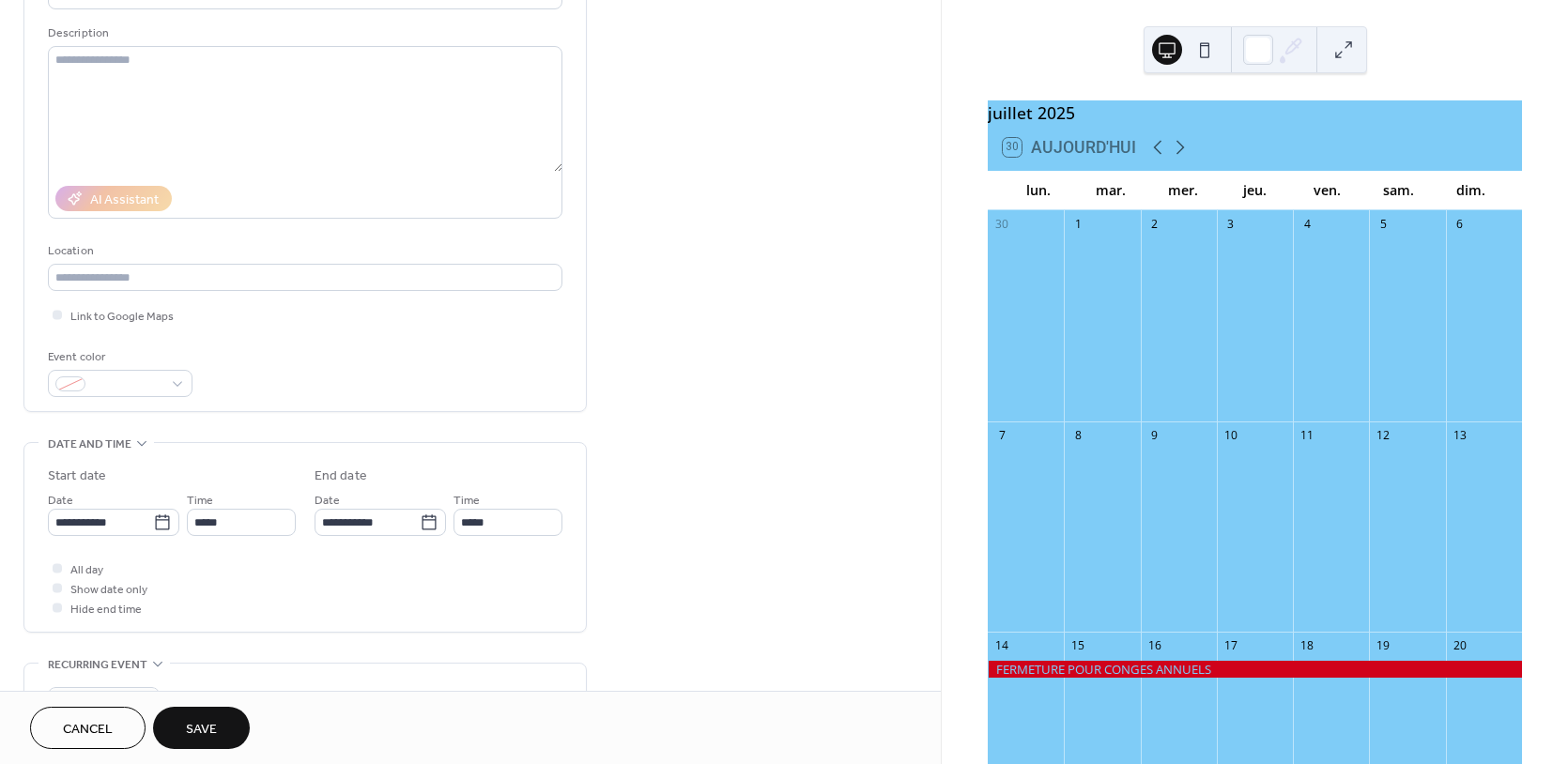 scroll, scrollTop: 394, scrollLeft: 0, axis: vertical 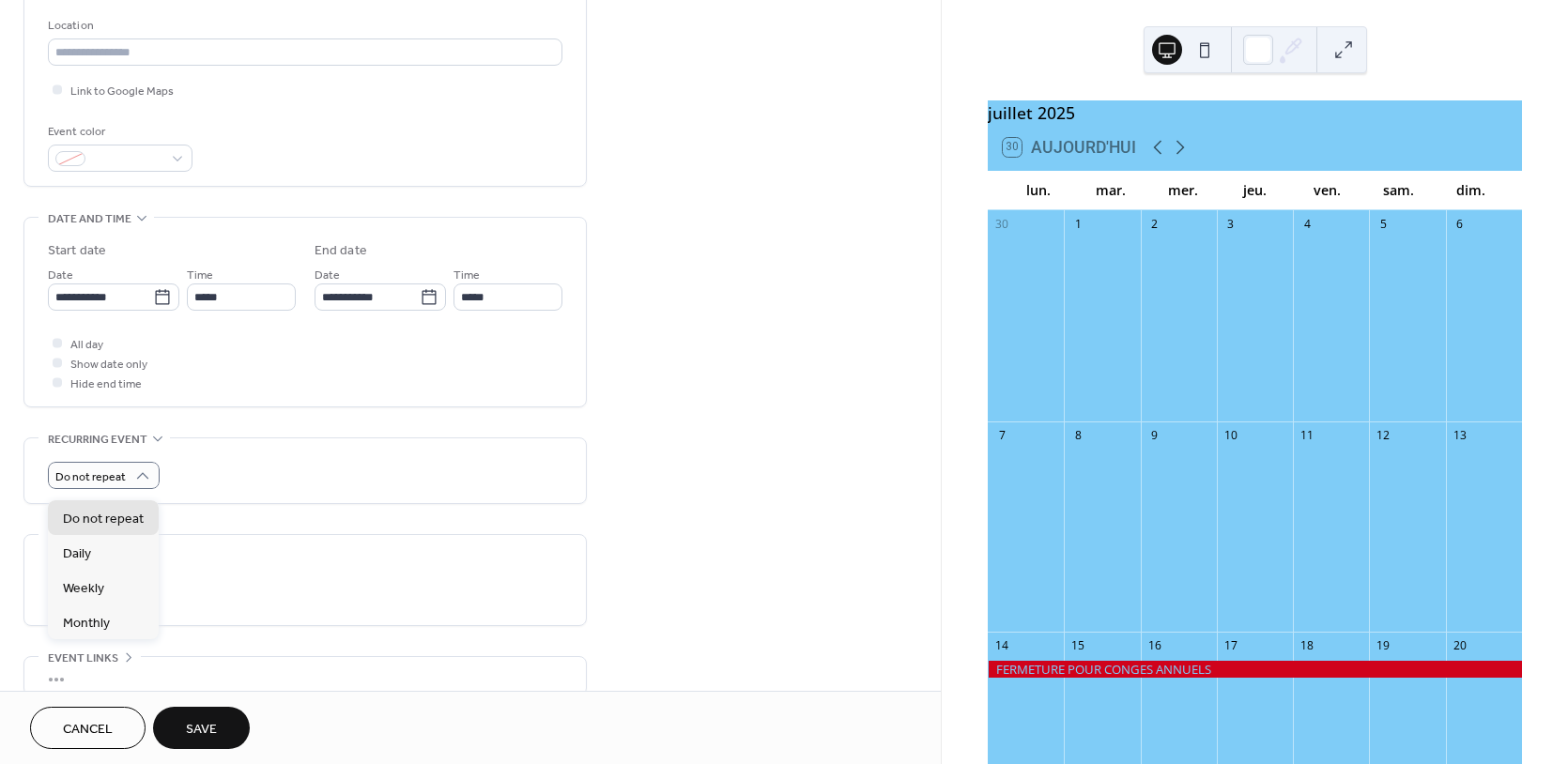 click on "Do not repeat" at bounding box center [305, 475] 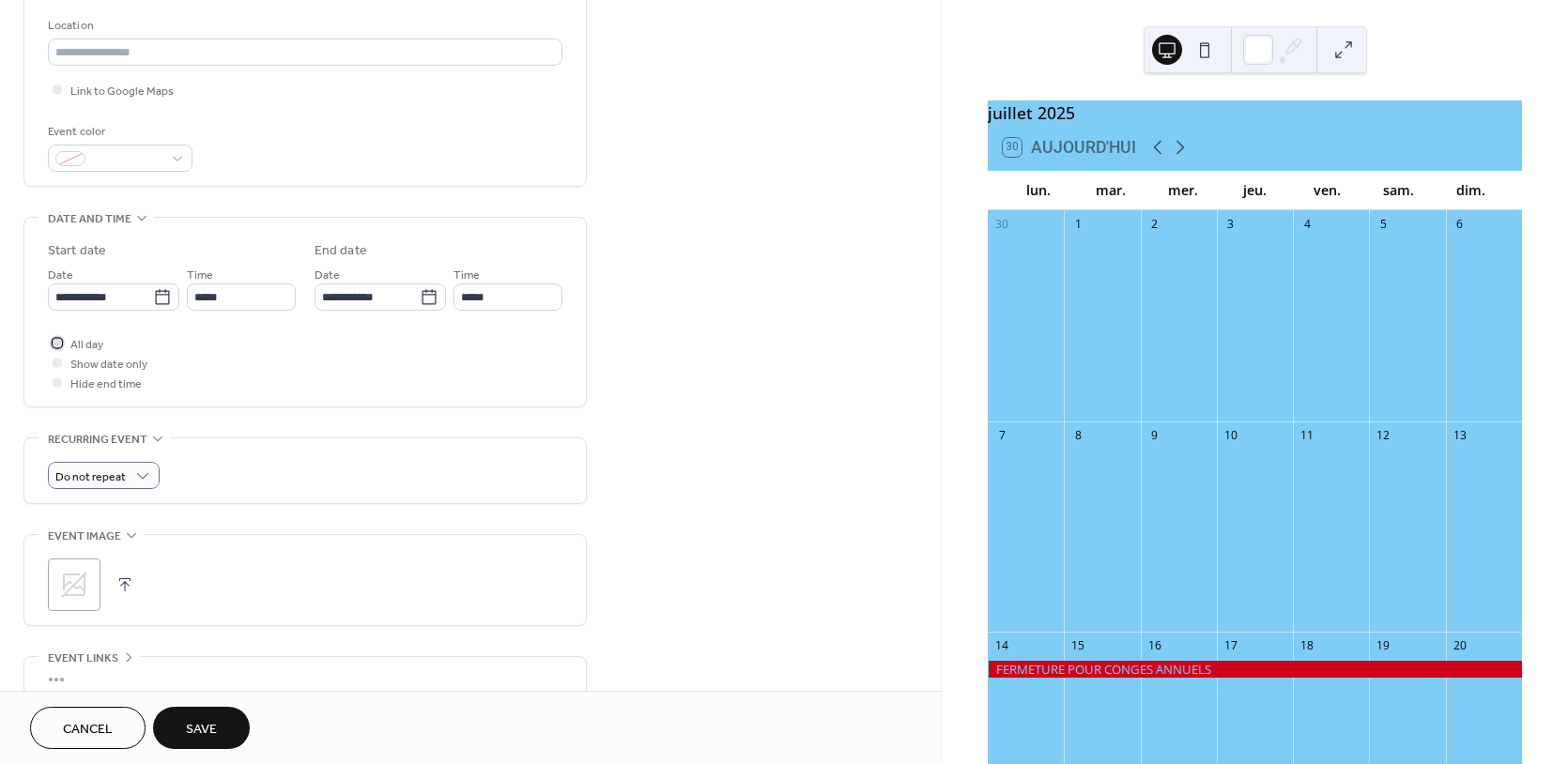click on "All day" at bounding box center [86, 344] 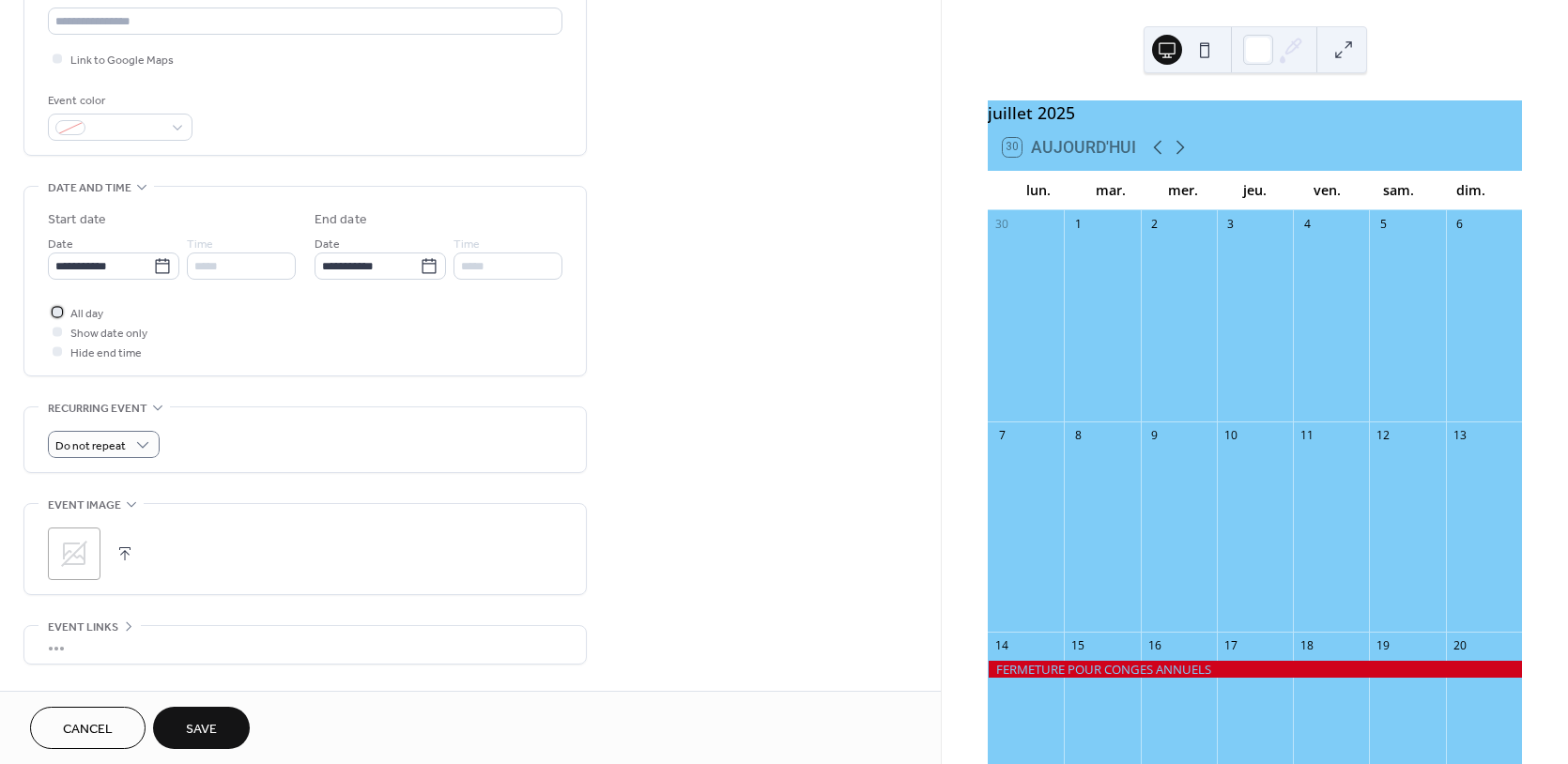 scroll, scrollTop: 507, scrollLeft: 0, axis: vertical 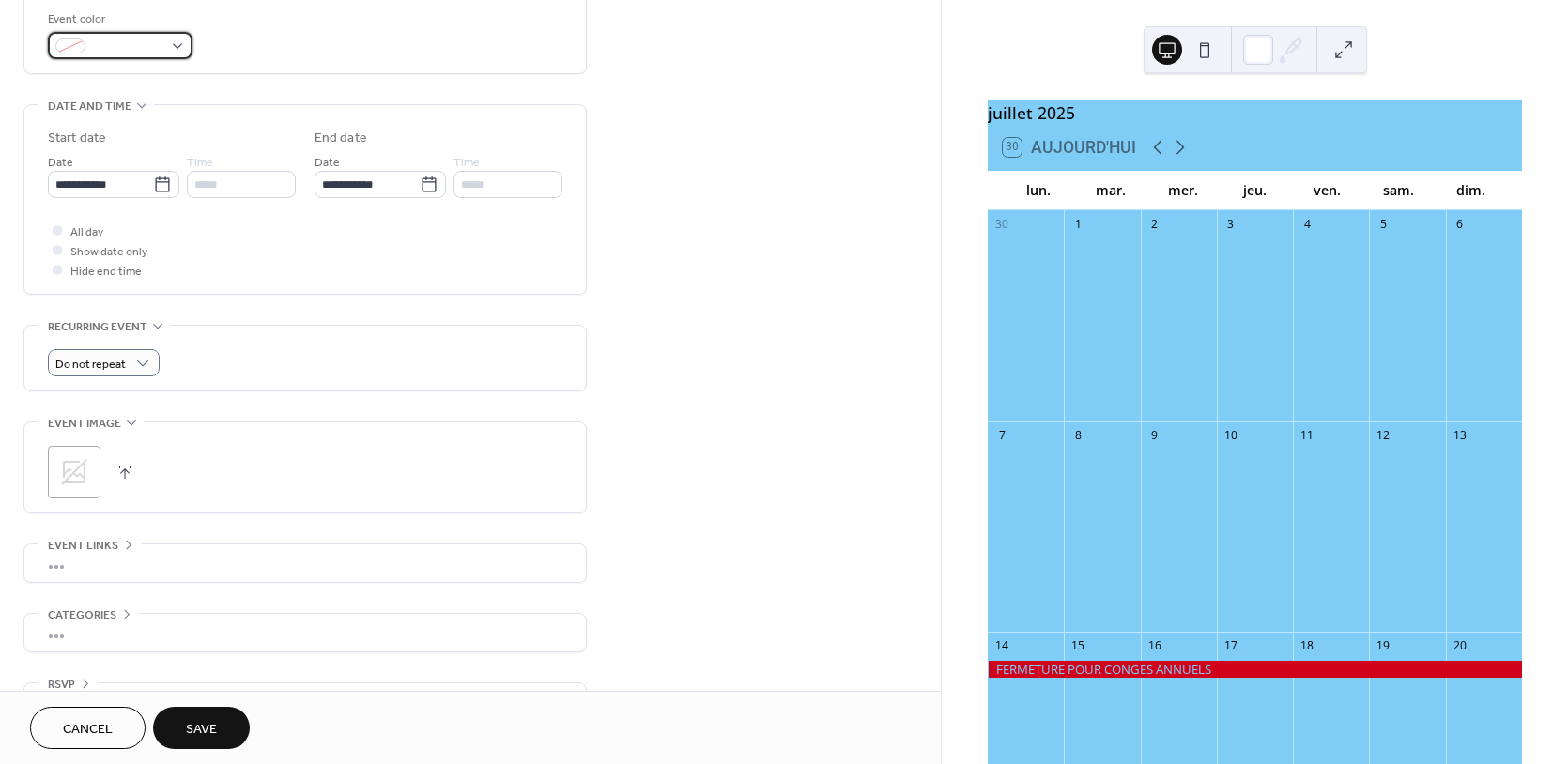 click at bounding box center [120, 45] 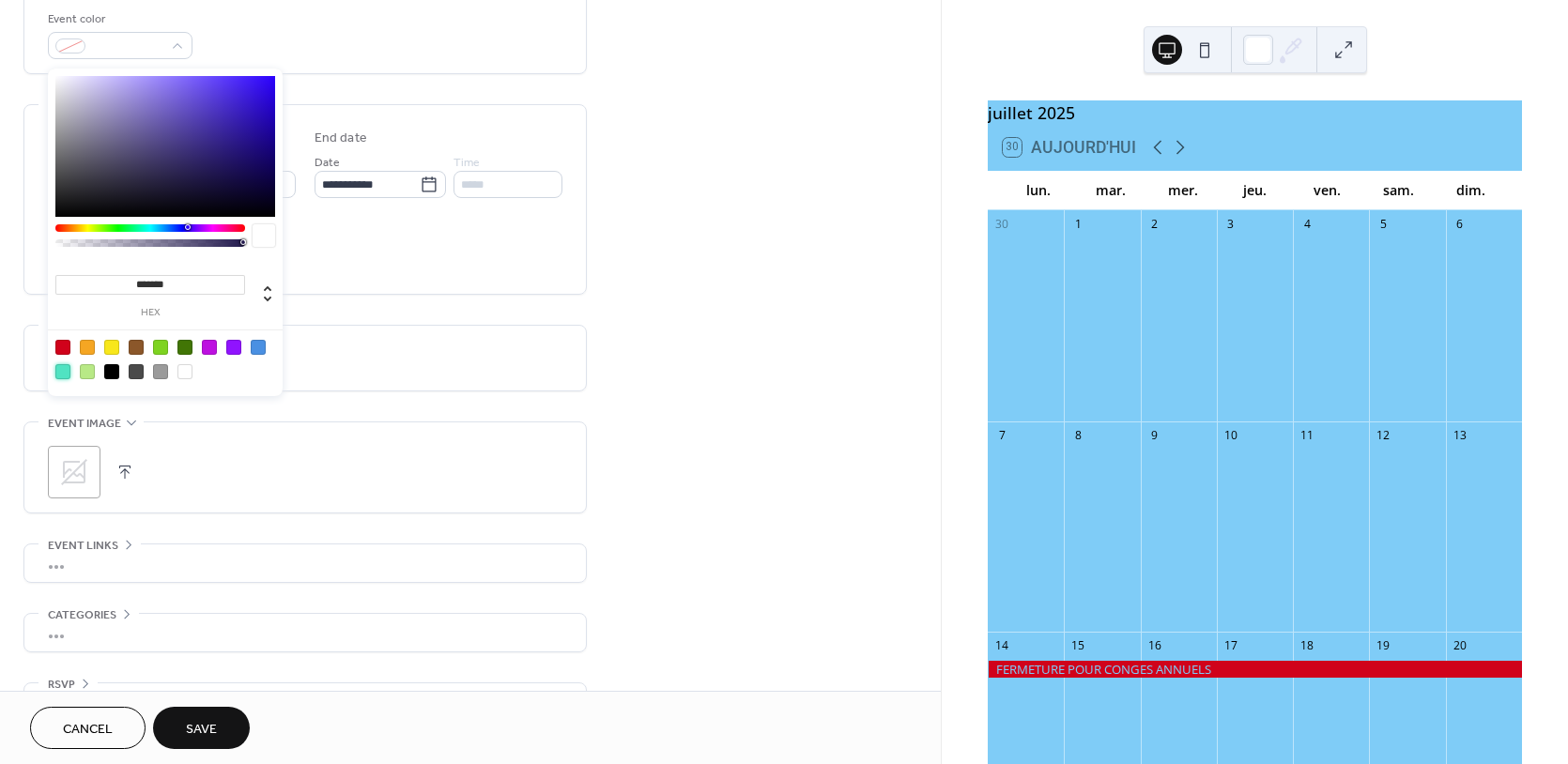 click at bounding box center [63, 372] 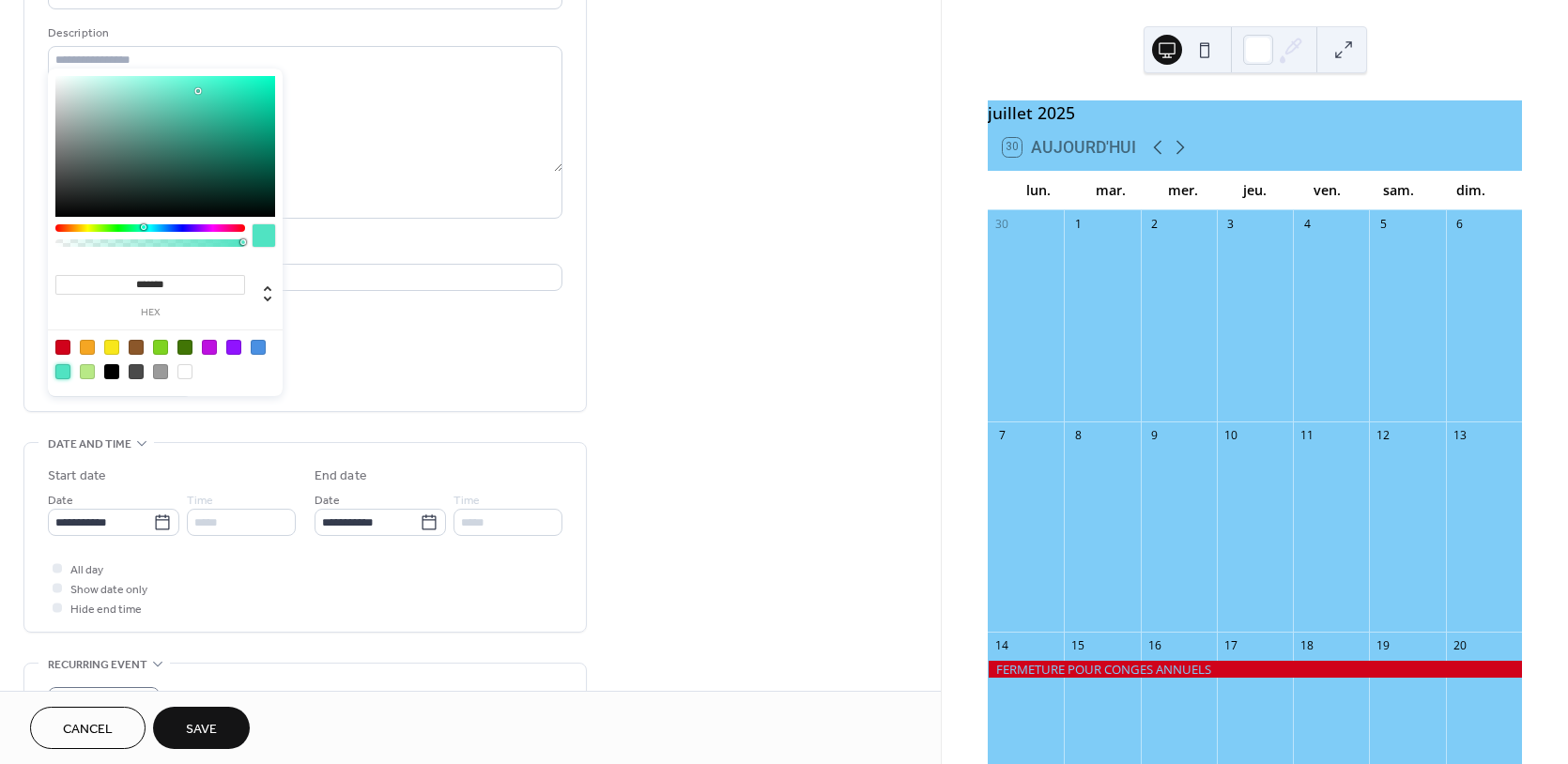 scroll, scrollTop: 0, scrollLeft: 0, axis: both 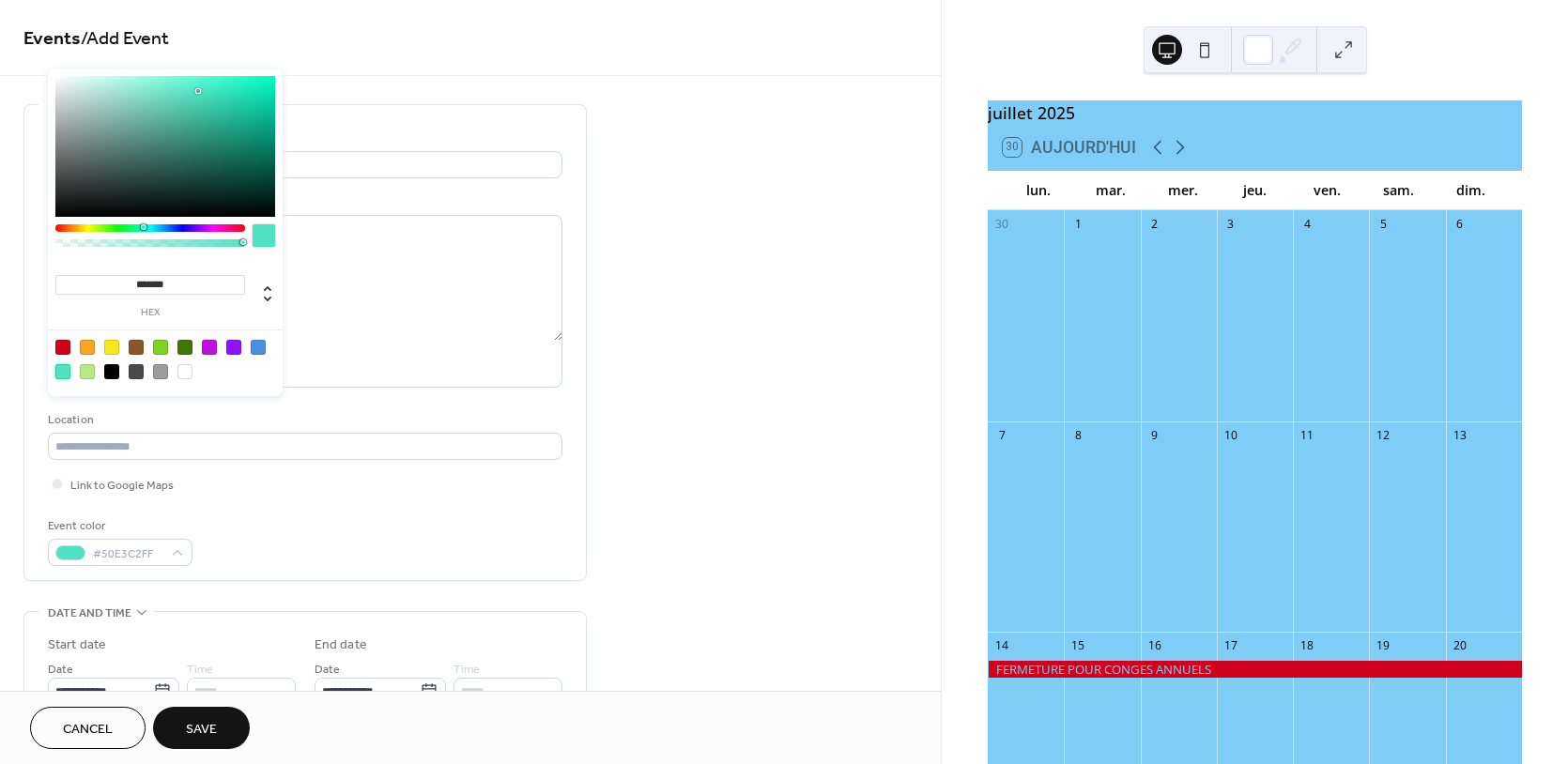 click on "Title Description AI Assistant Location Link to Google Maps Event color #50E3C2FF" at bounding box center [305, 343] 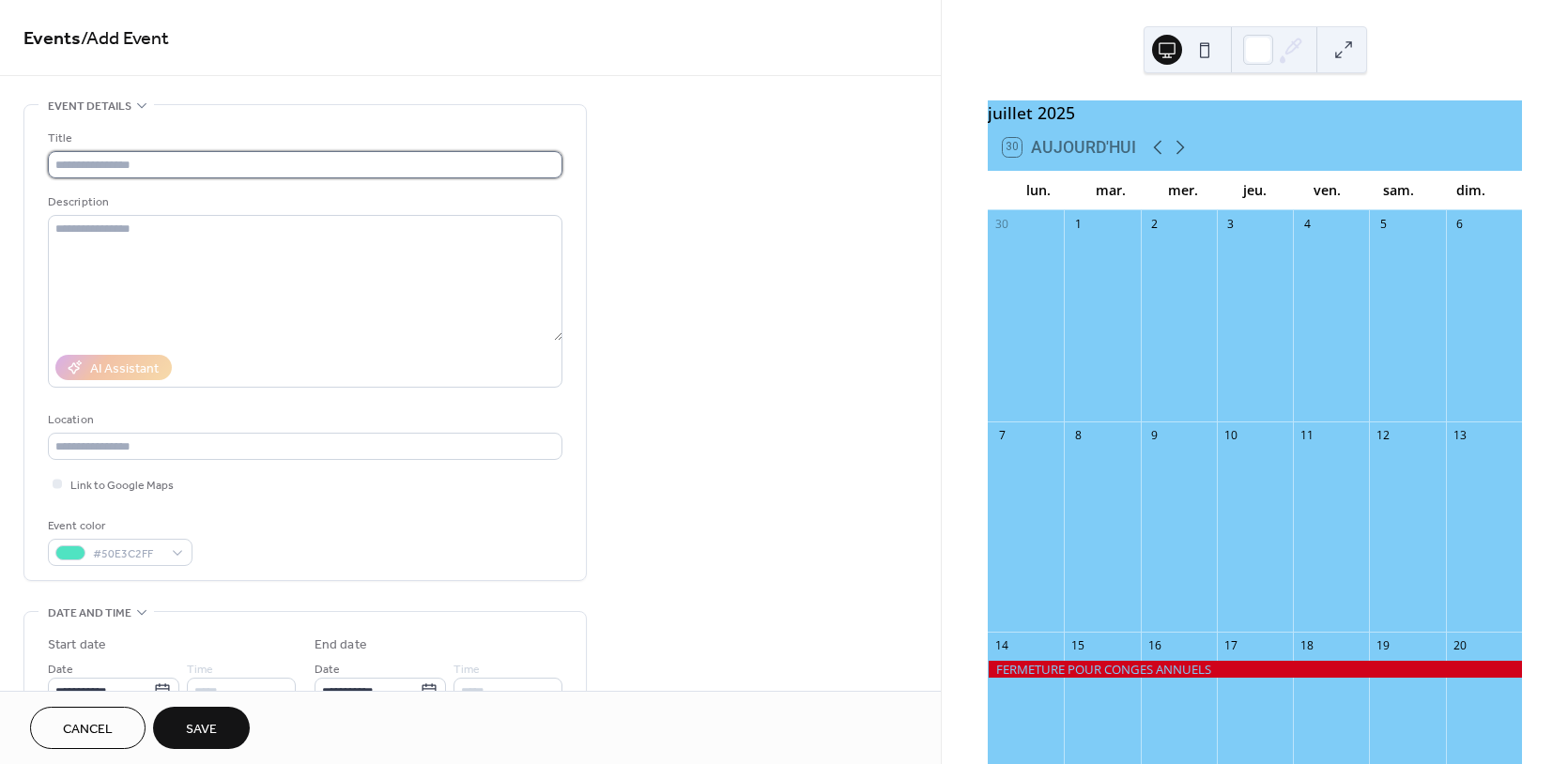 click at bounding box center [305, 164] 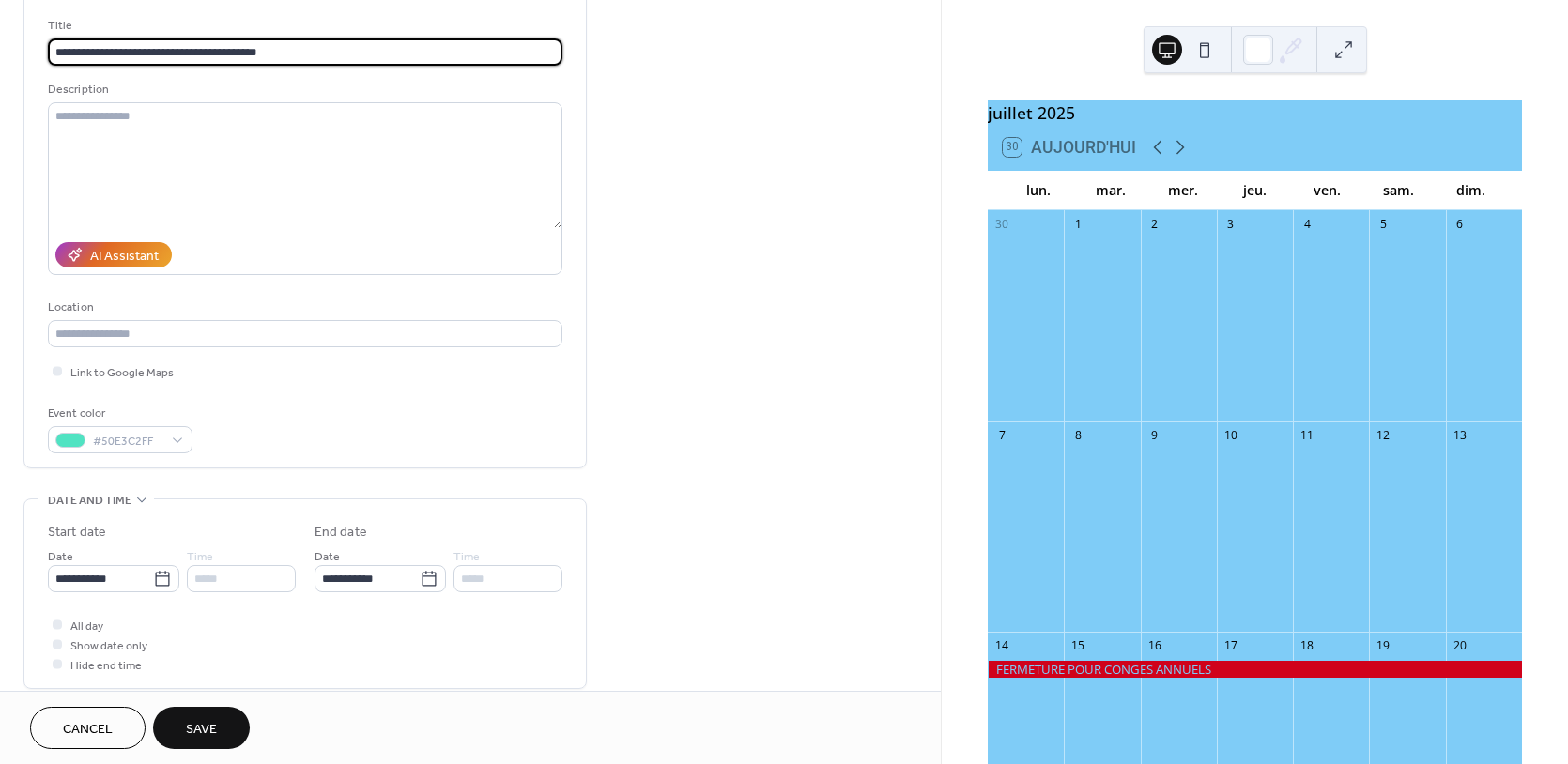 scroll, scrollTop: 282, scrollLeft: 0, axis: vertical 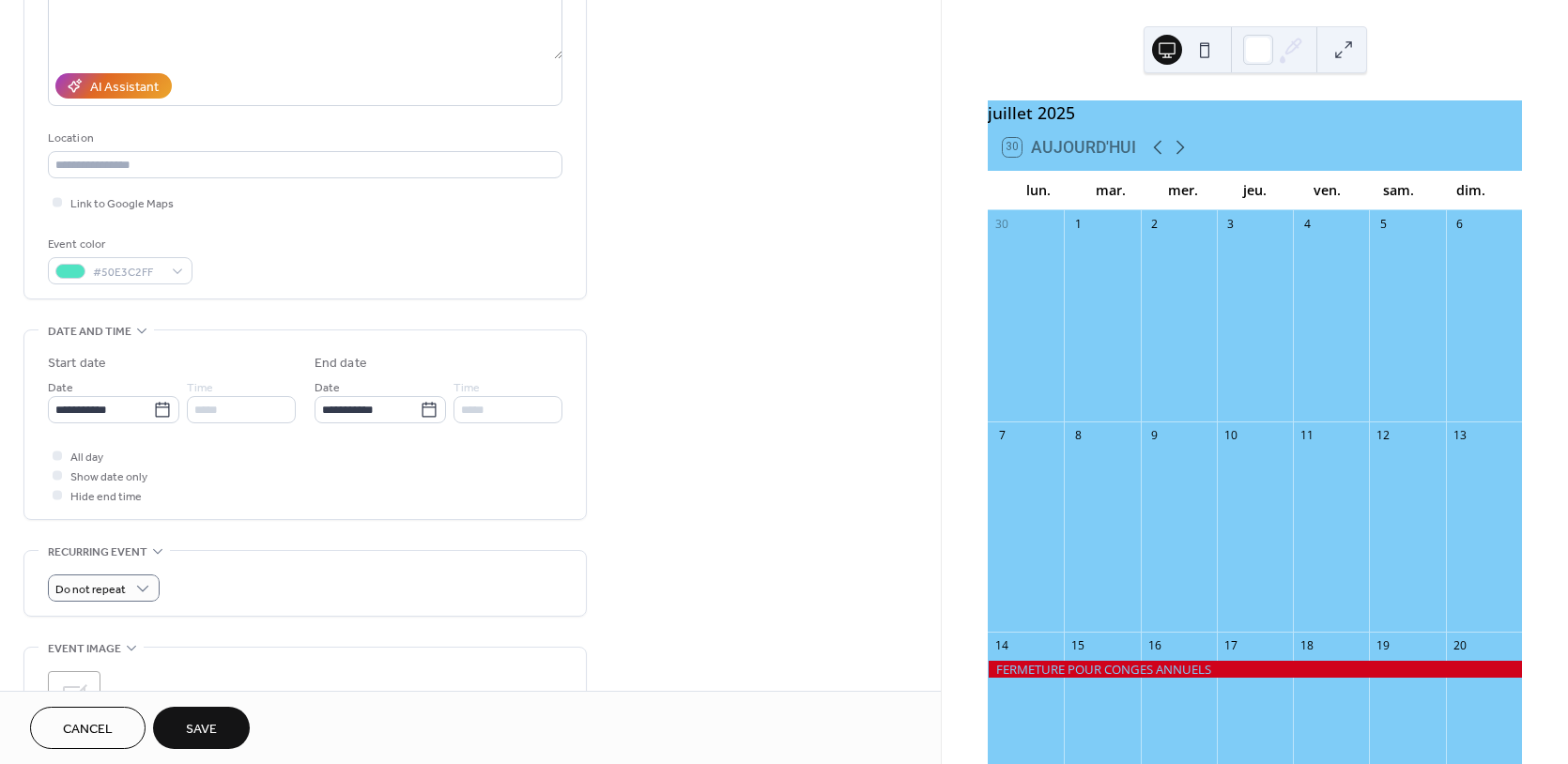 type on "**********" 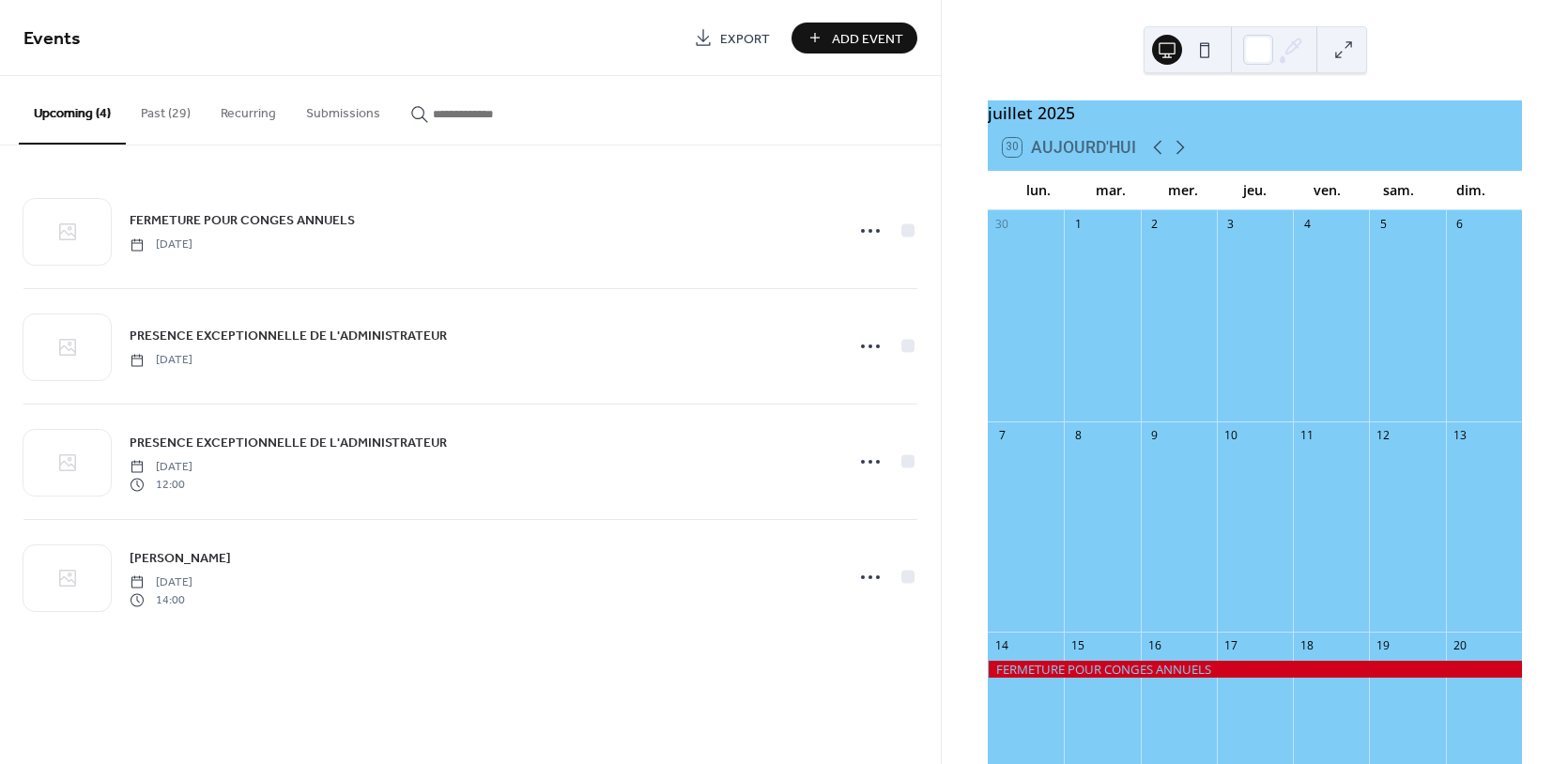 click at bounding box center (1178, 537) 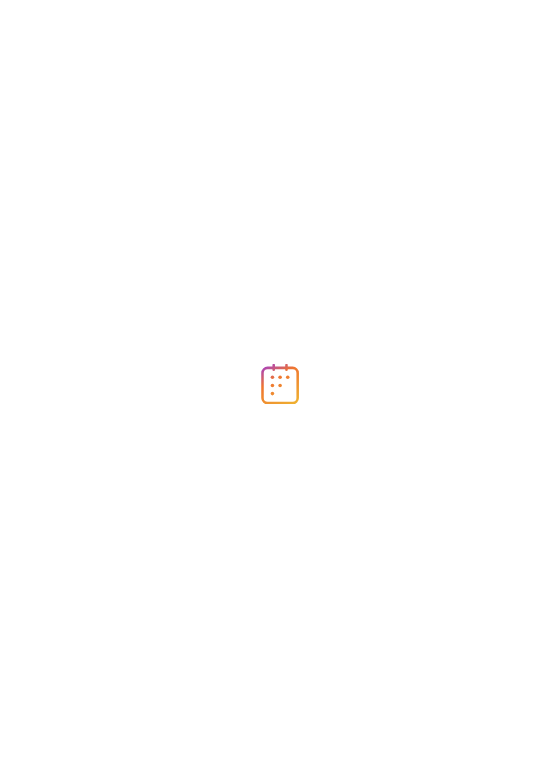 scroll, scrollTop: 0, scrollLeft: 0, axis: both 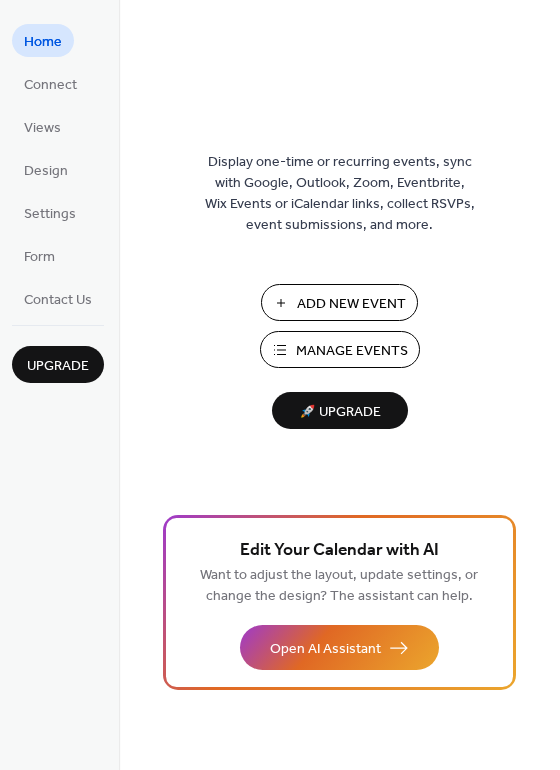 click on "Manage Events" at bounding box center [352, 351] 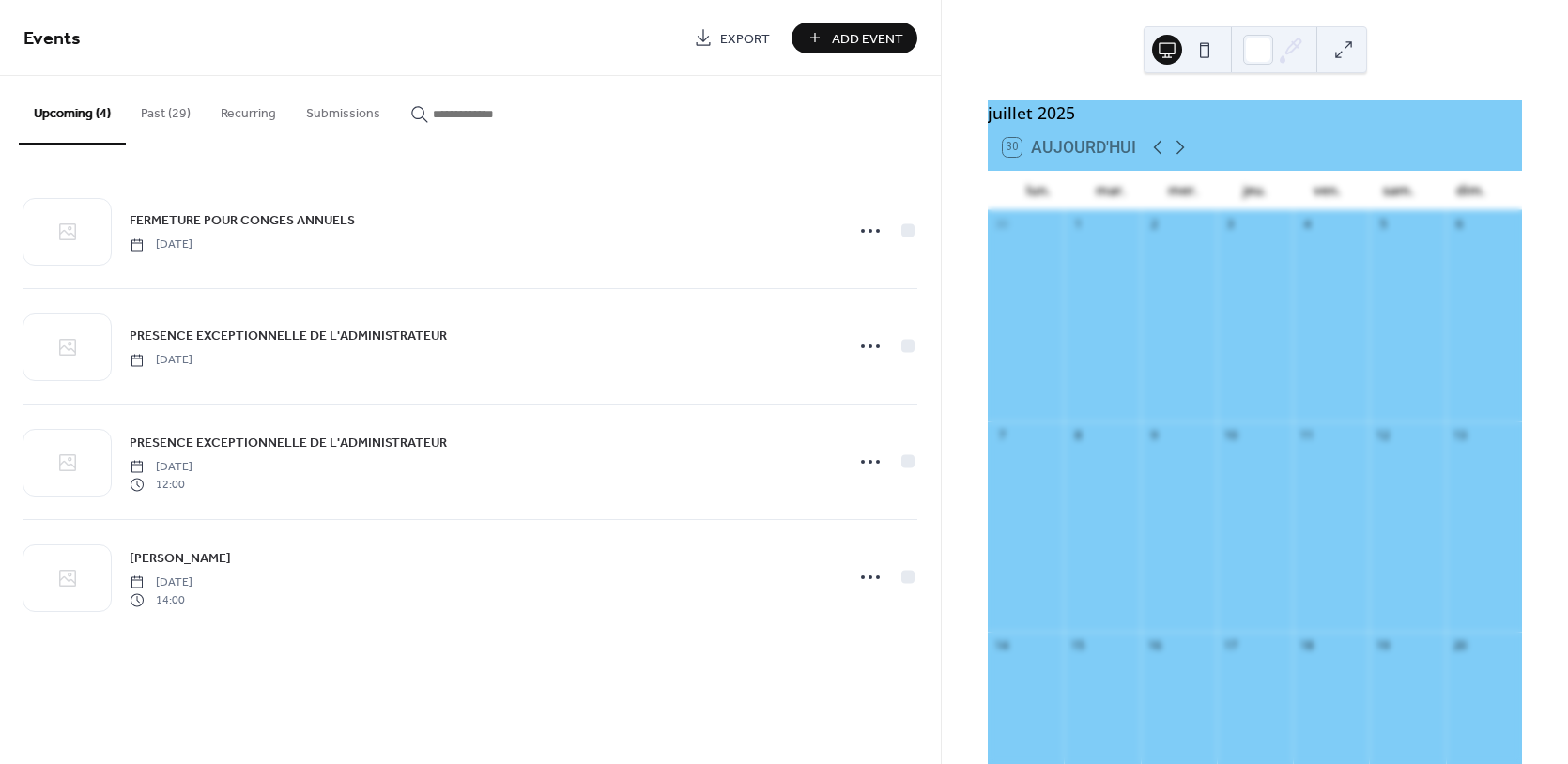 scroll, scrollTop: 0, scrollLeft: 0, axis: both 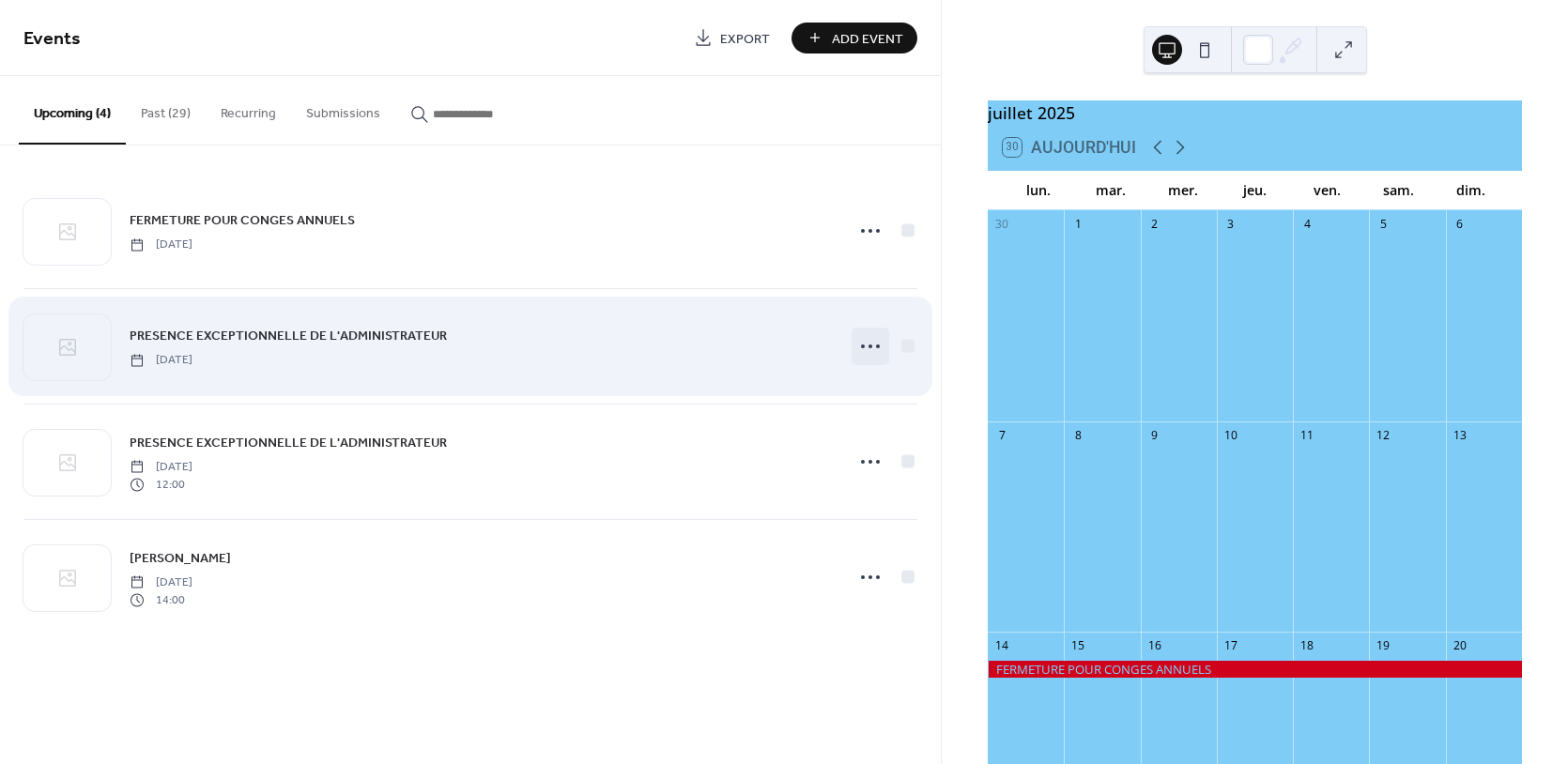 click 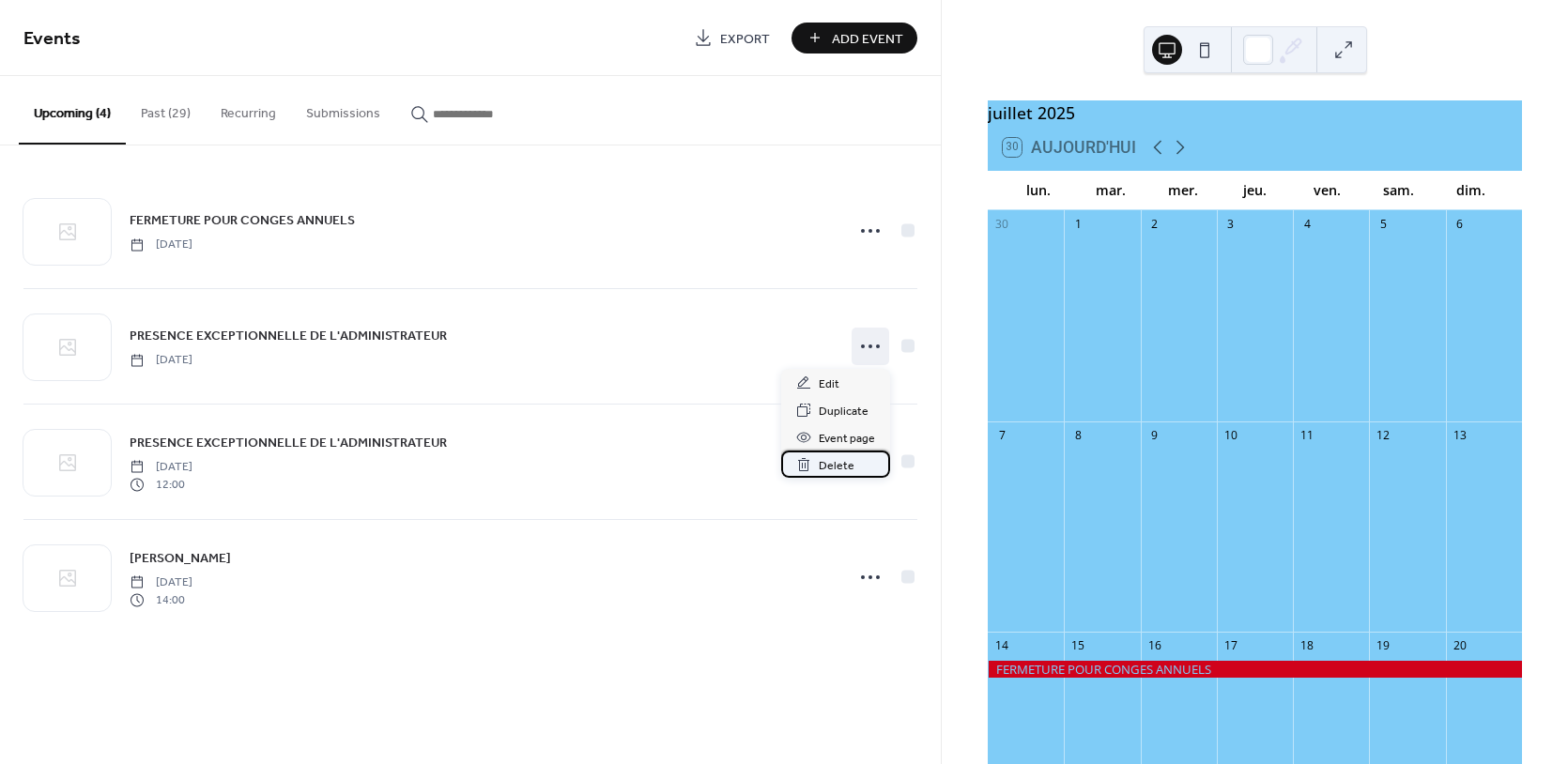 click on "Delete" at bounding box center [836, 464] 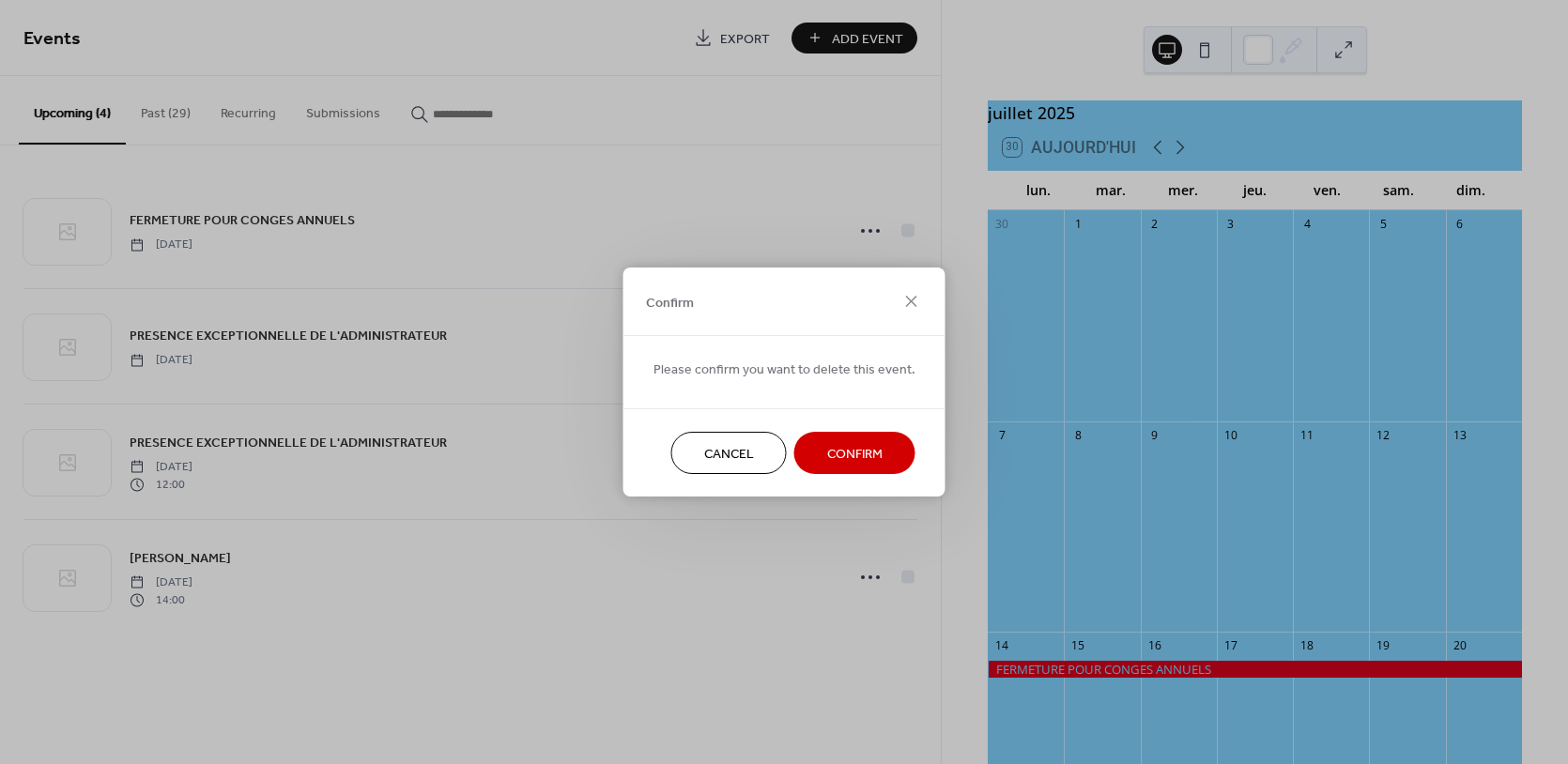 click on "Confirm" at bounding box center [854, 454] 